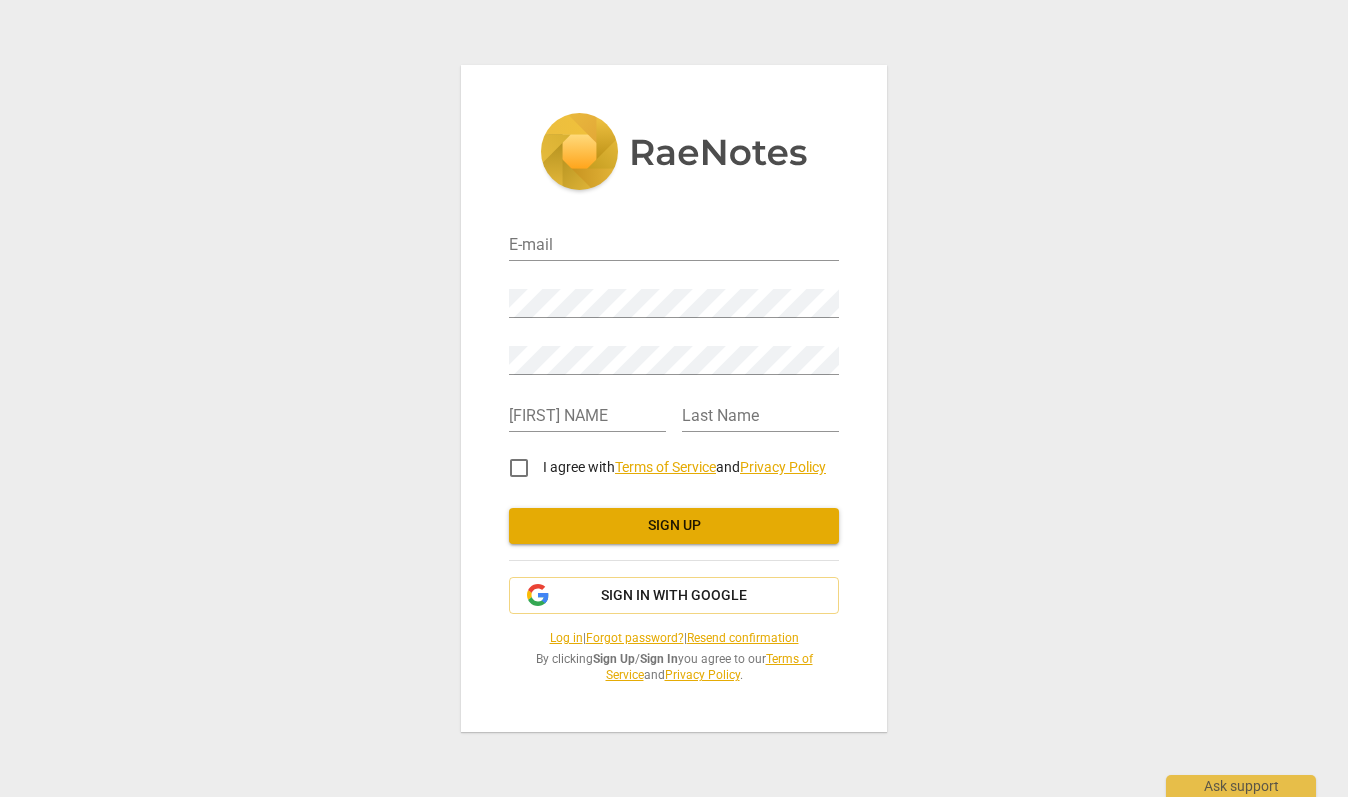scroll, scrollTop: 0, scrollLeft: 0, axis: both 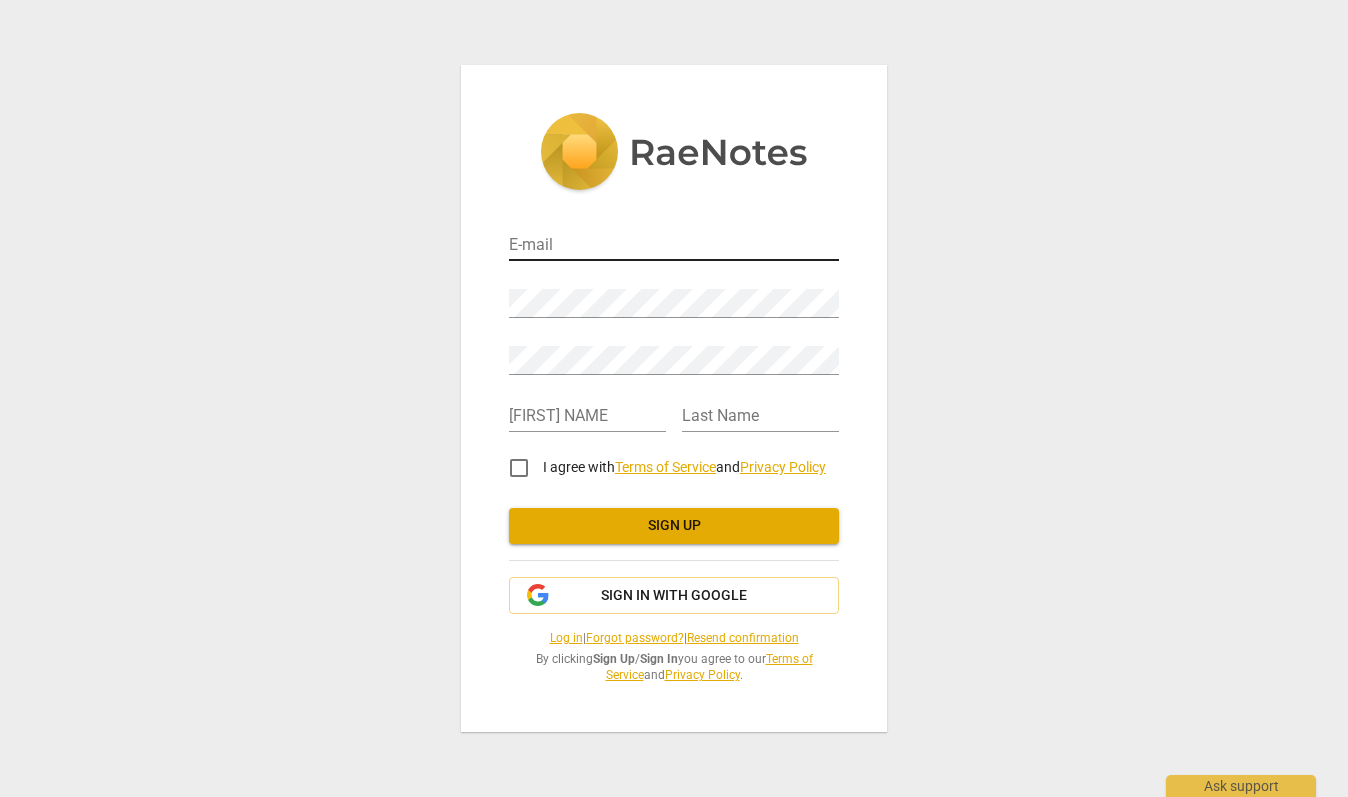 click at bounding box center [674, 246] 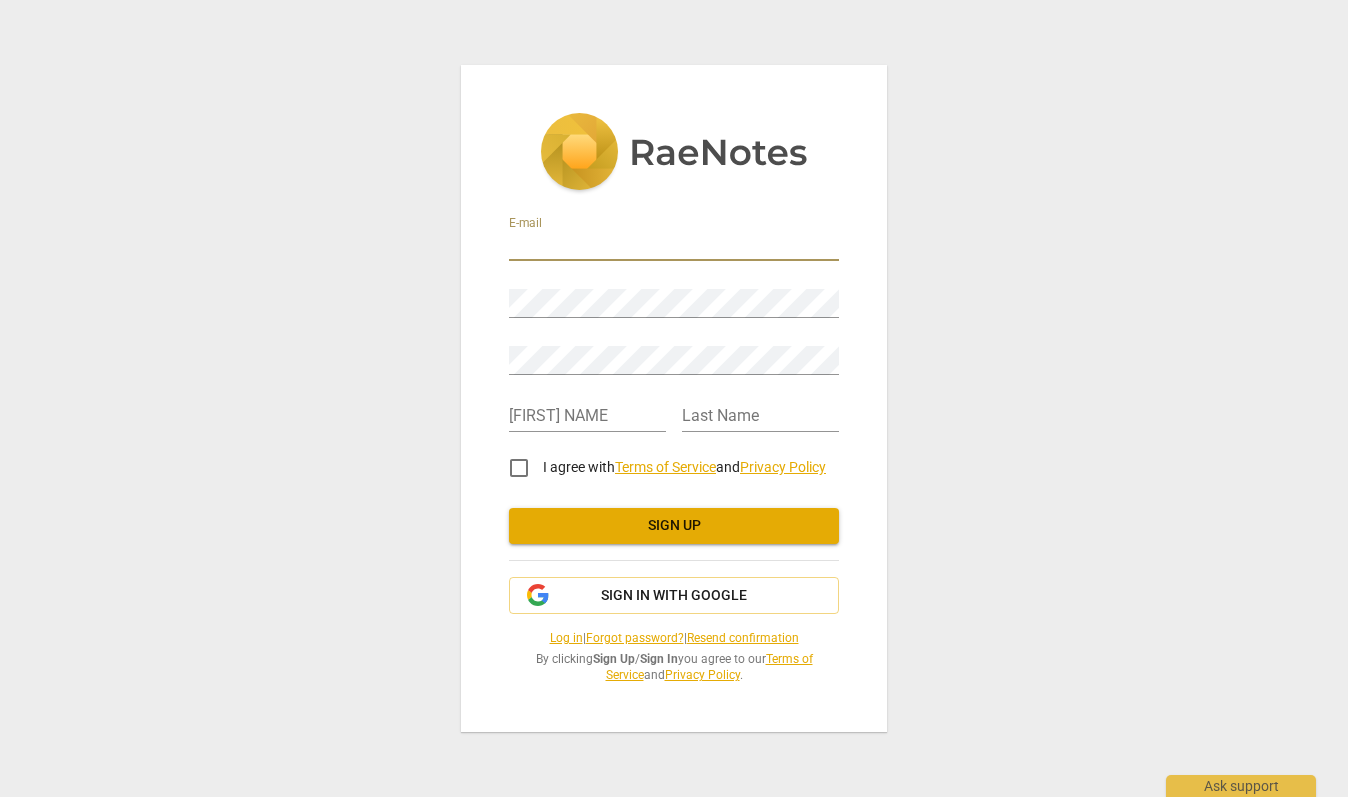 type on "[USERNAME]@example.com" 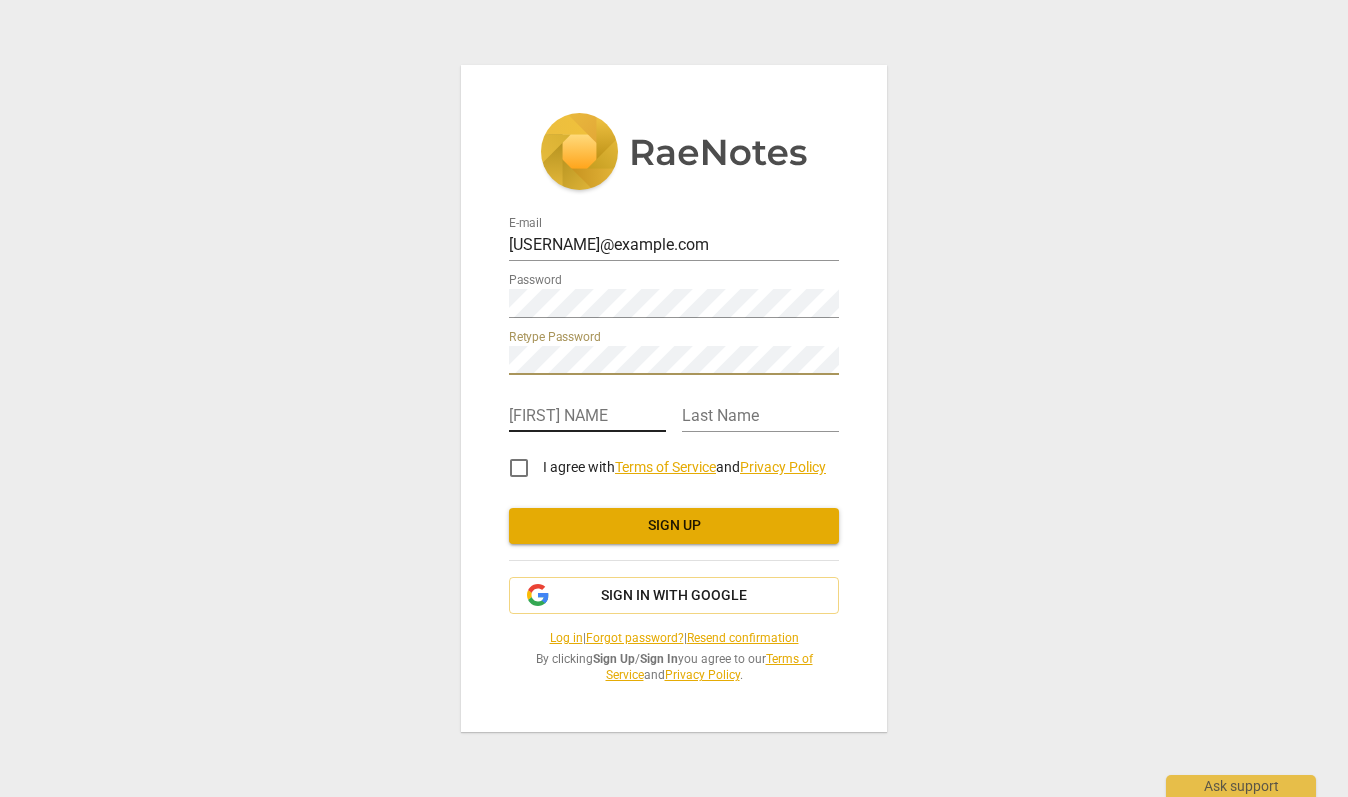 click at bounding box center (587, 417) 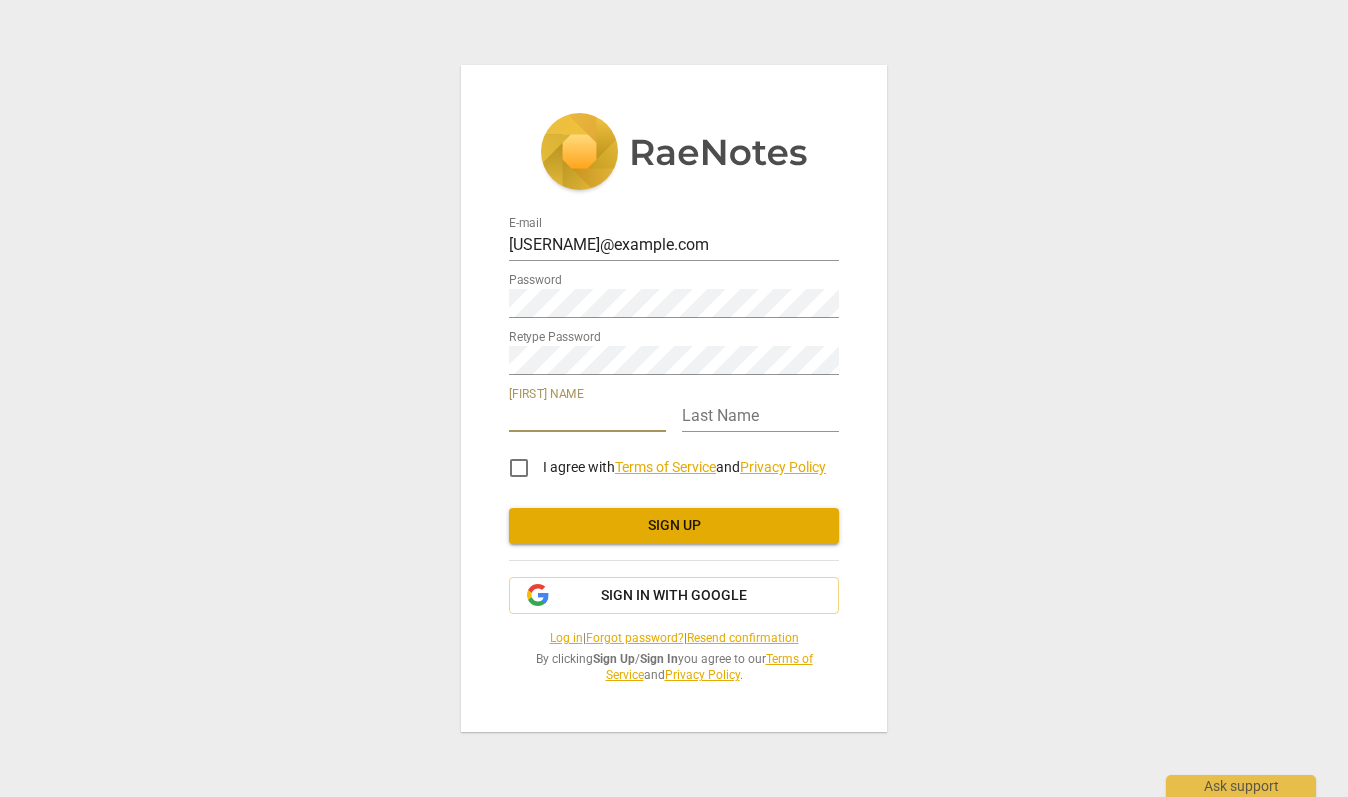type on "Lucy" 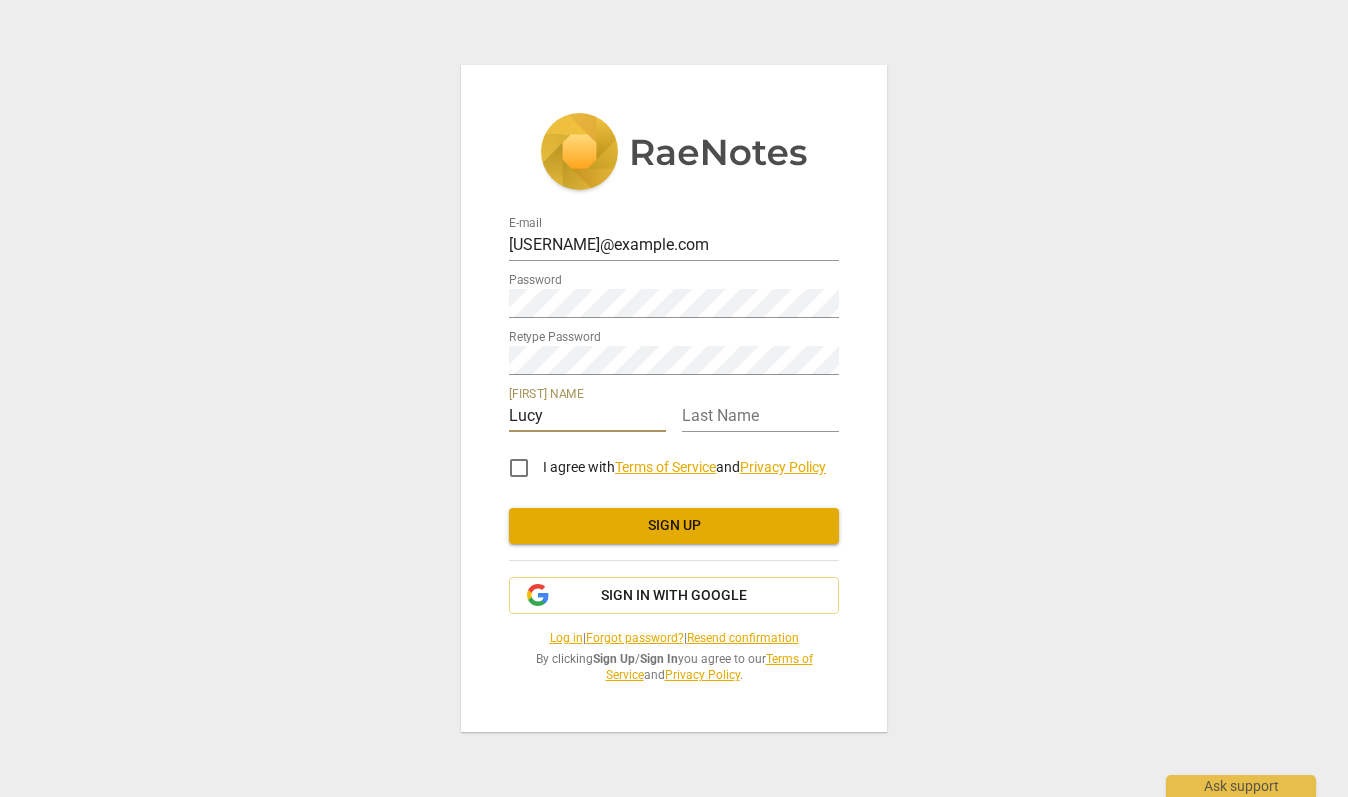 type on "Hare" 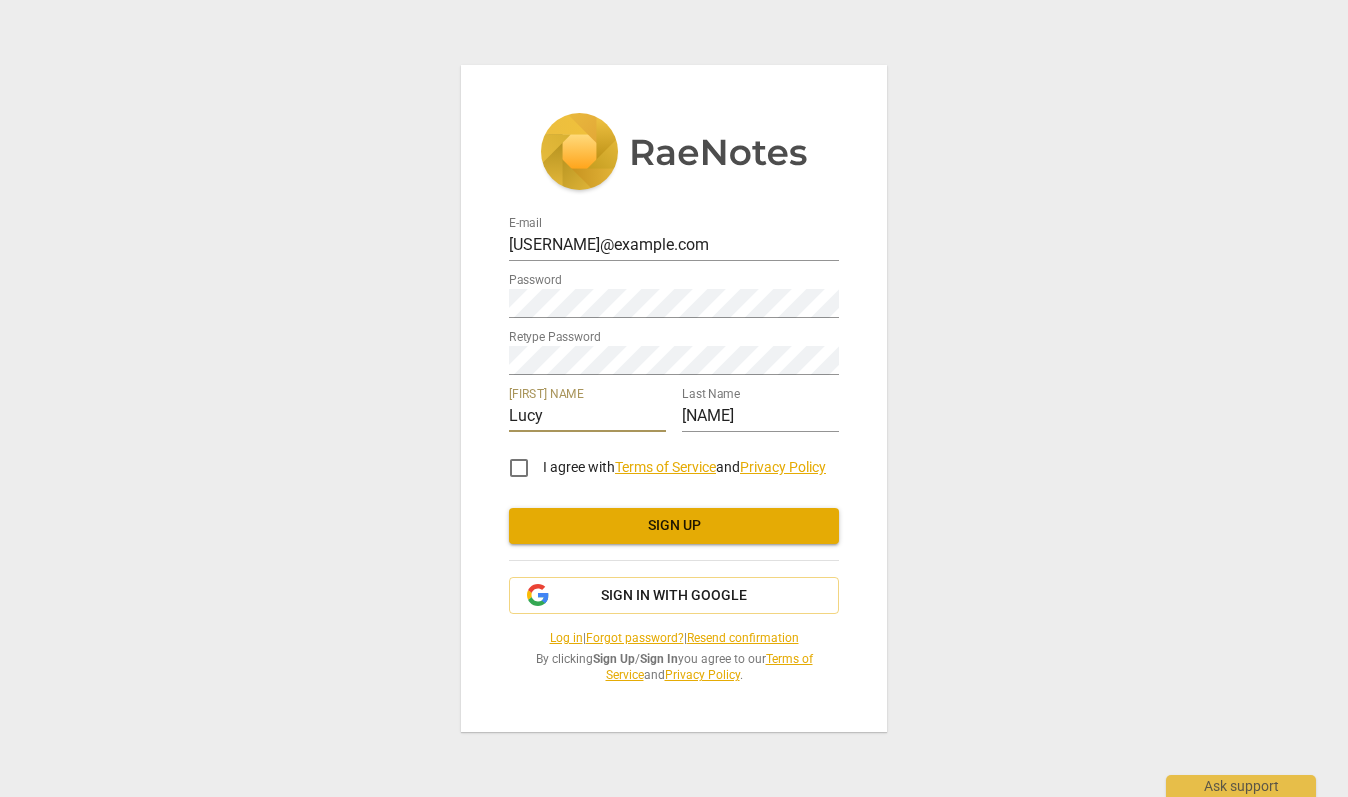 click on "I agree with  Terms of Service  and  Privacy Policy" at bounding box center [519, 468] 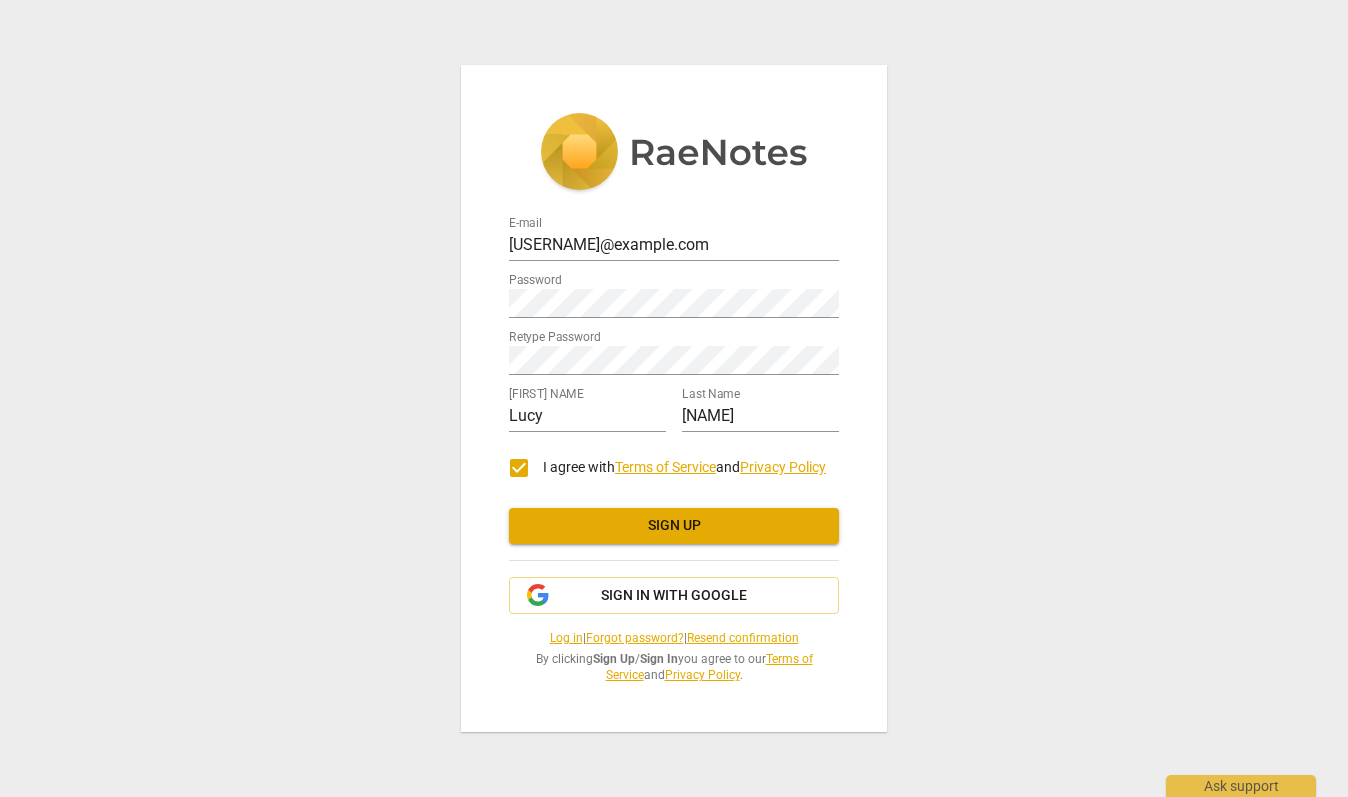 click on "Sign up" at bounding box center [674, 526] 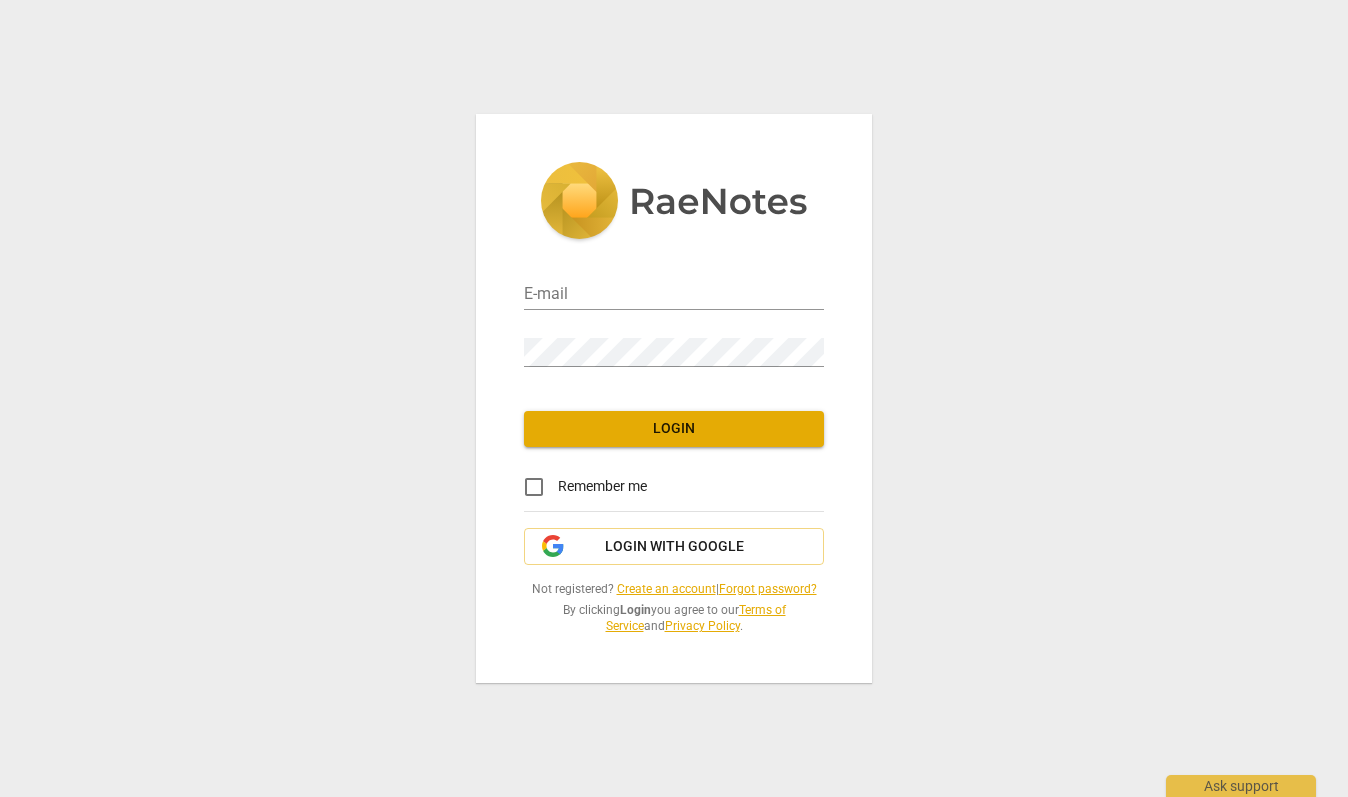 scroll, scrollTop: 0, scrollLeft: 0, axis: both 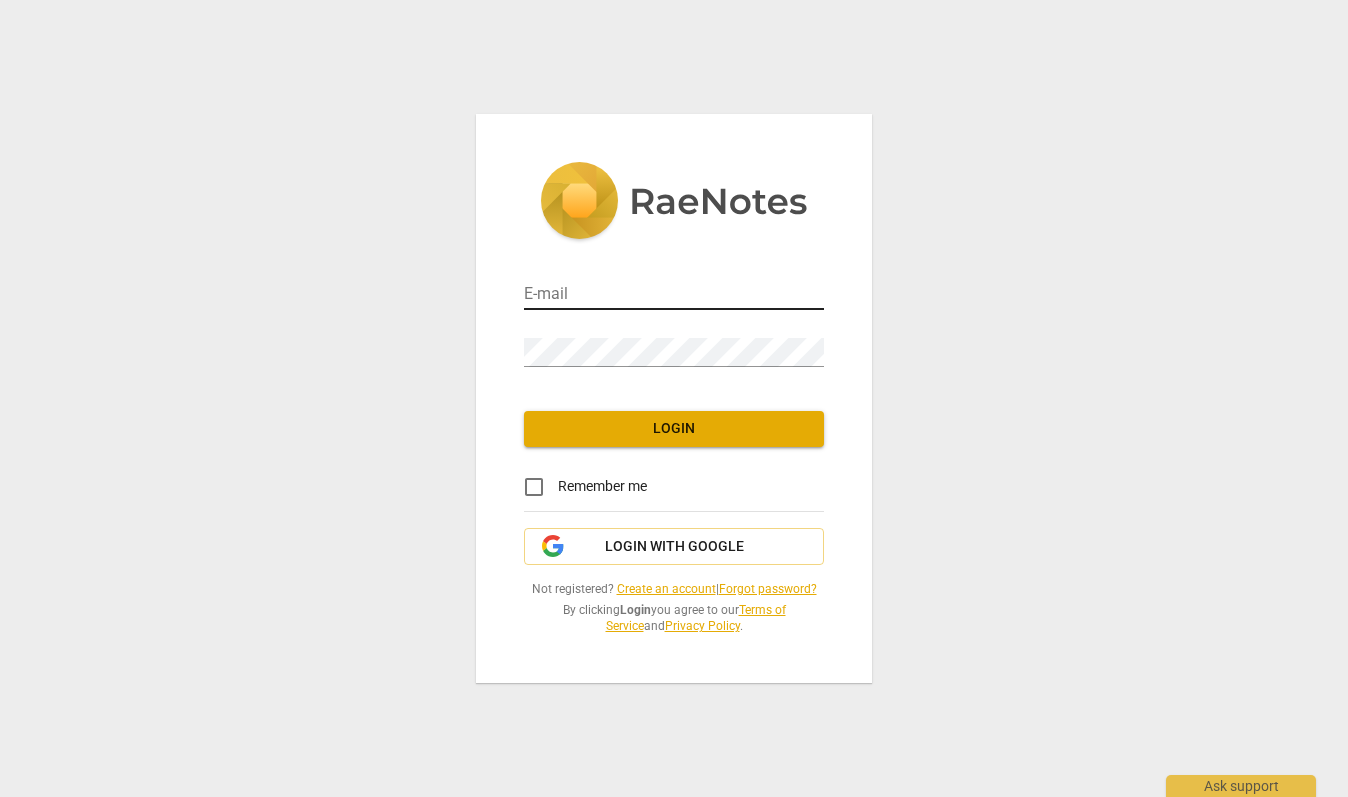 click at bounding box center (674, 295) 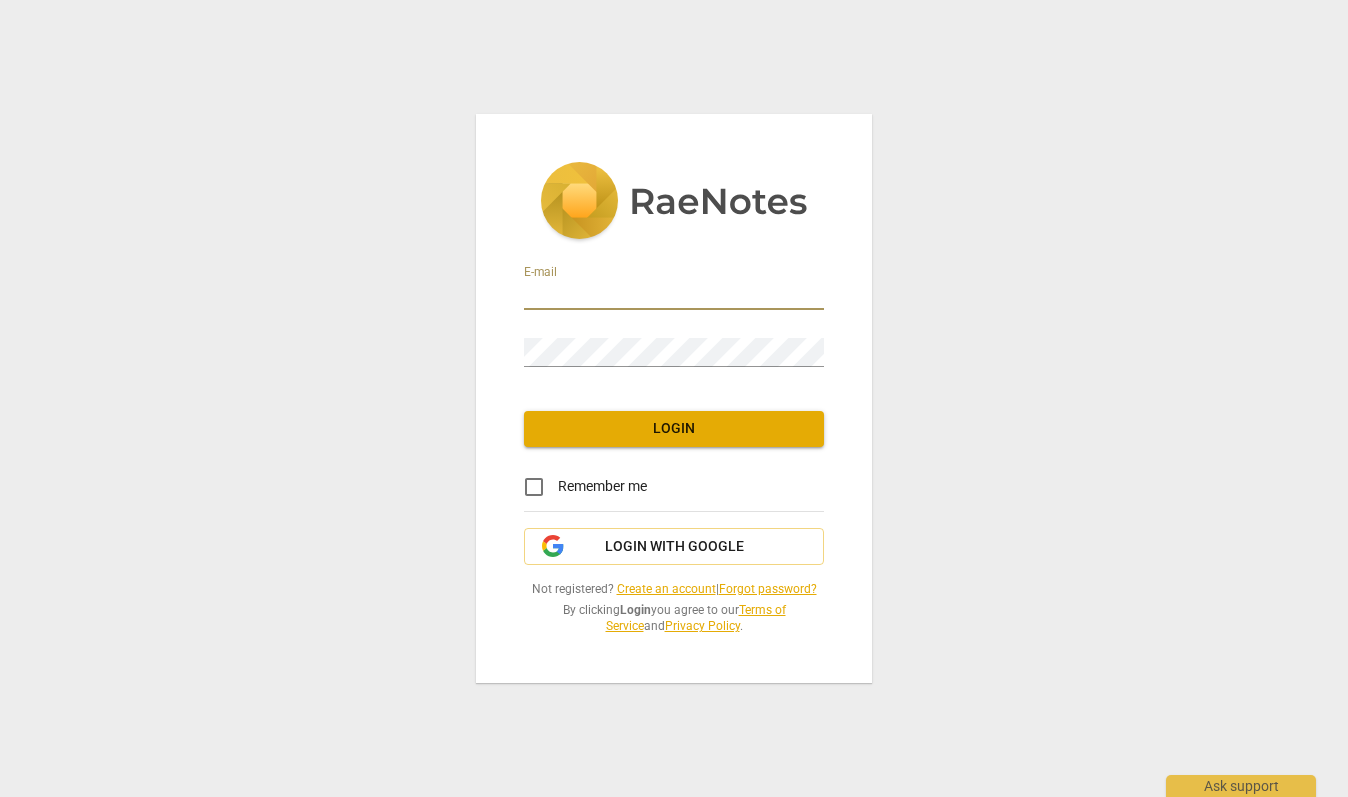 type on "[EMAIL]" 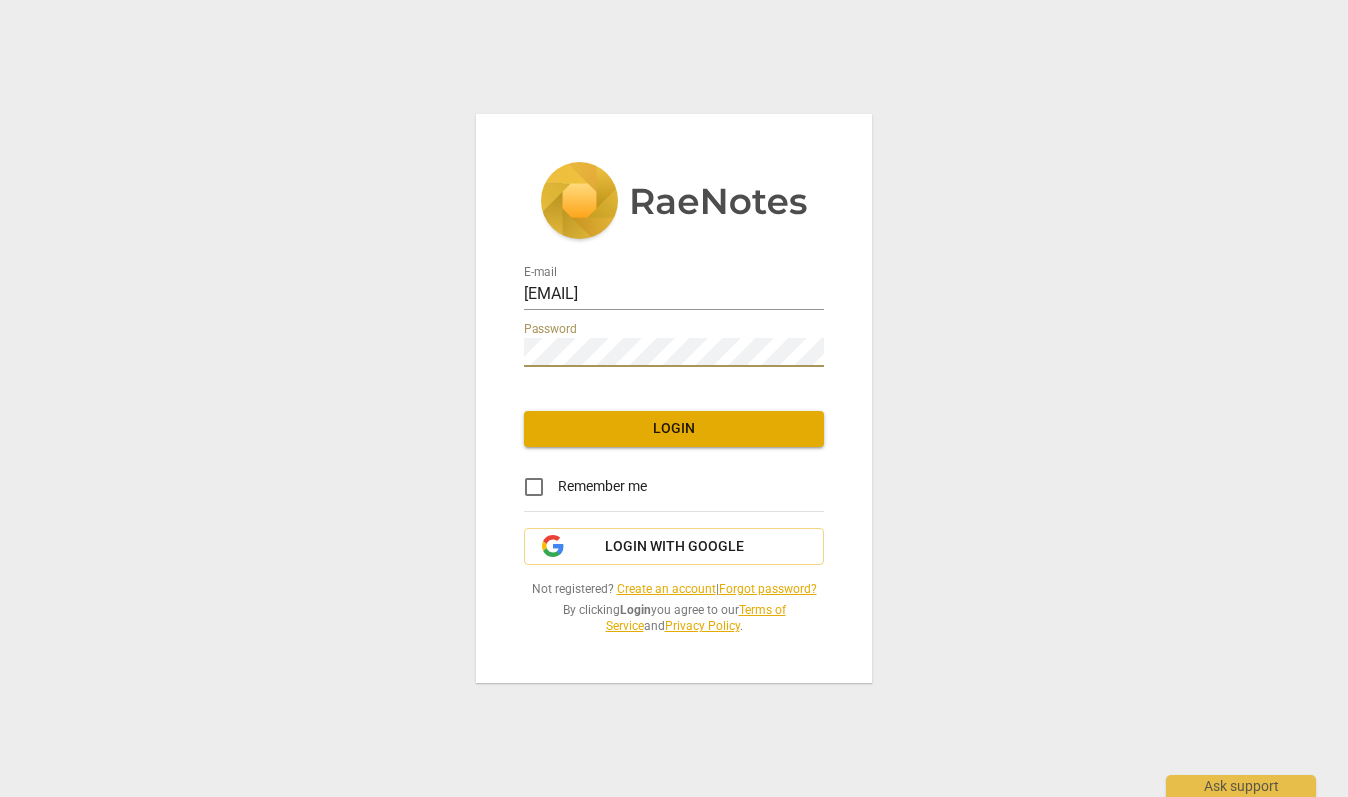 click on "Remember me" at bounding box center [534, 487] 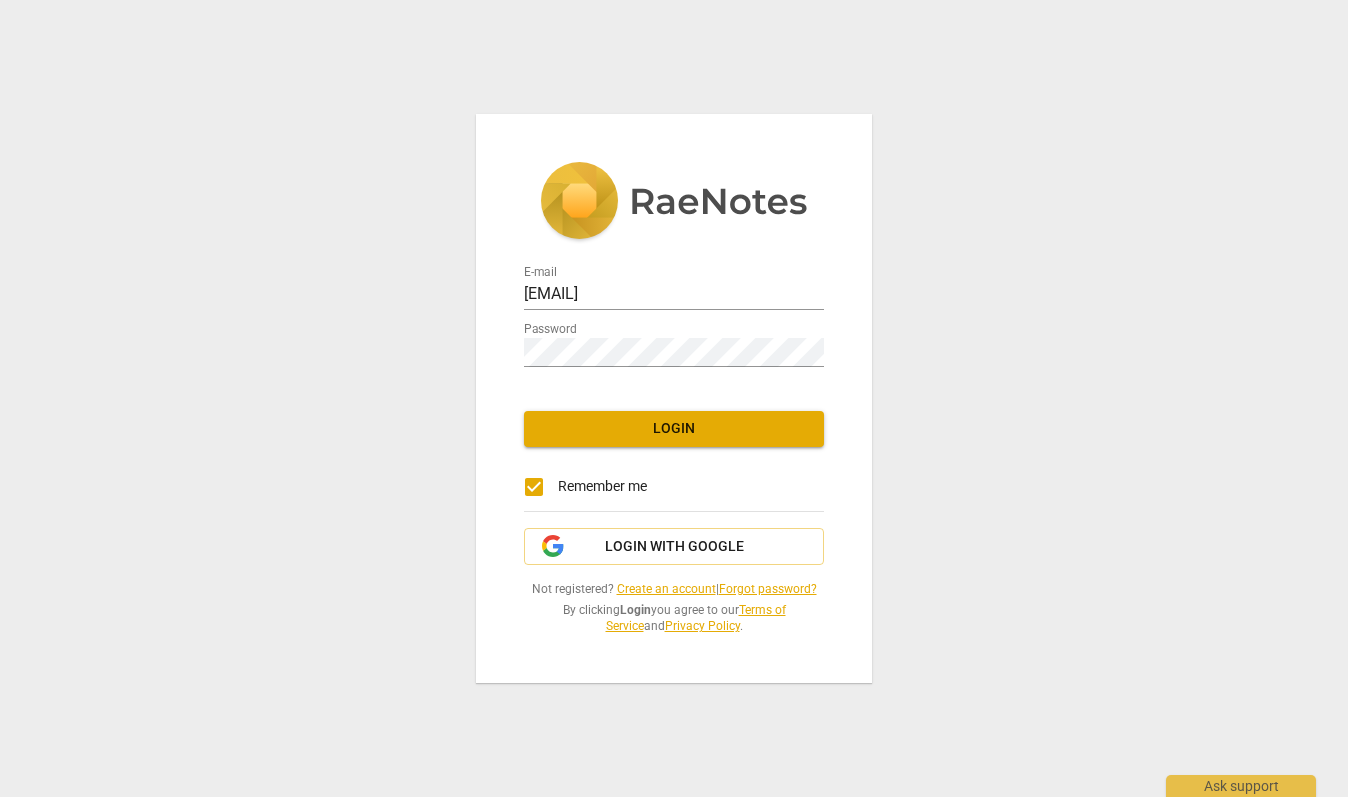 click on "Login" at bounding box center [674, 429] 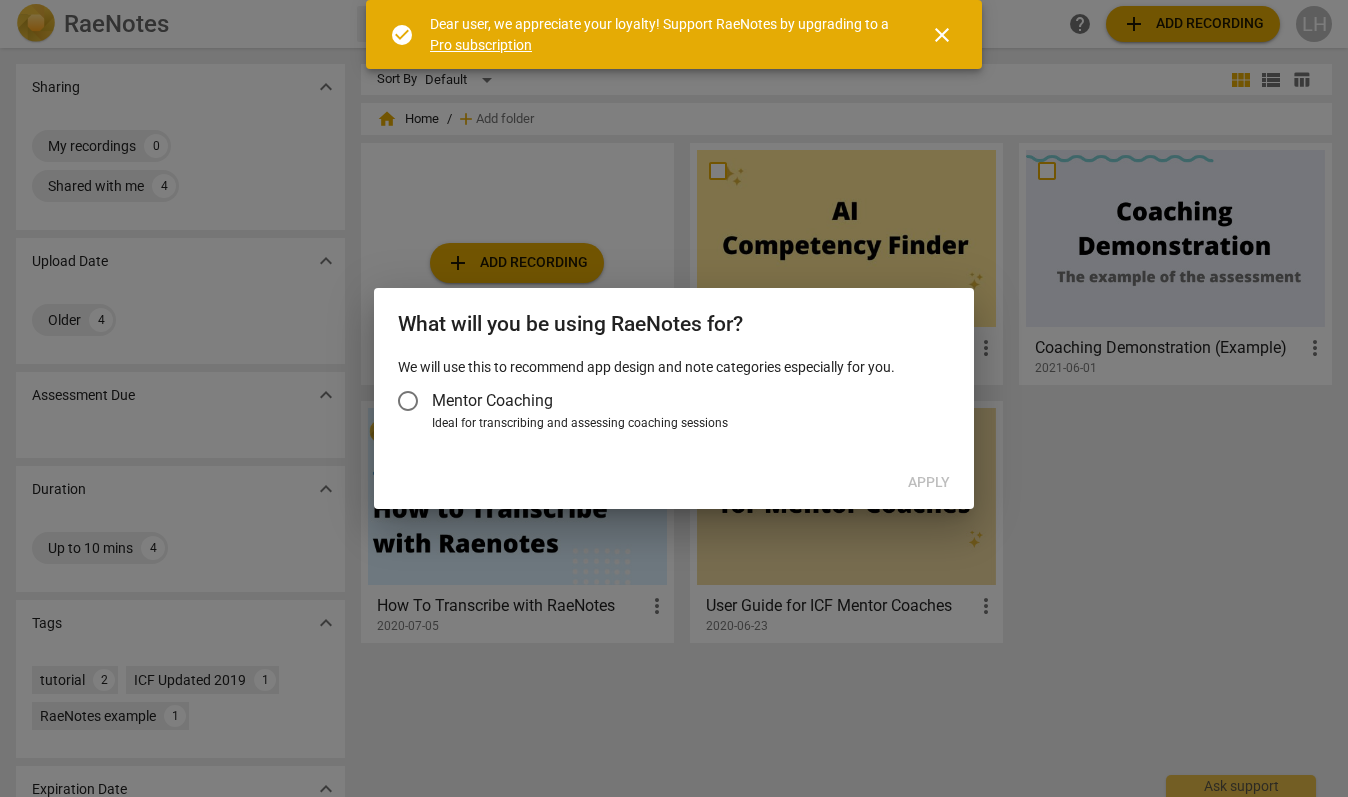 click on "Mentor Coaching" at bounding box center (408, 401) 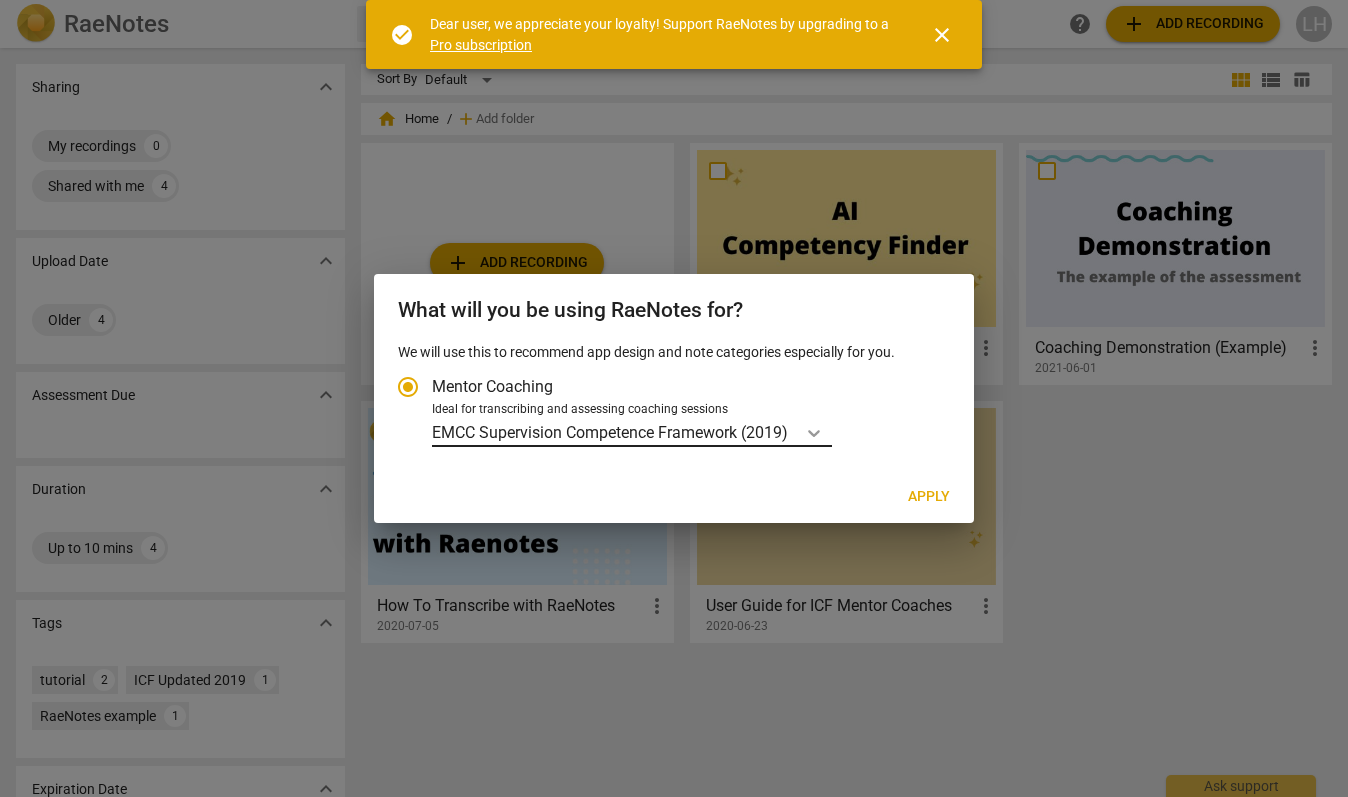 click 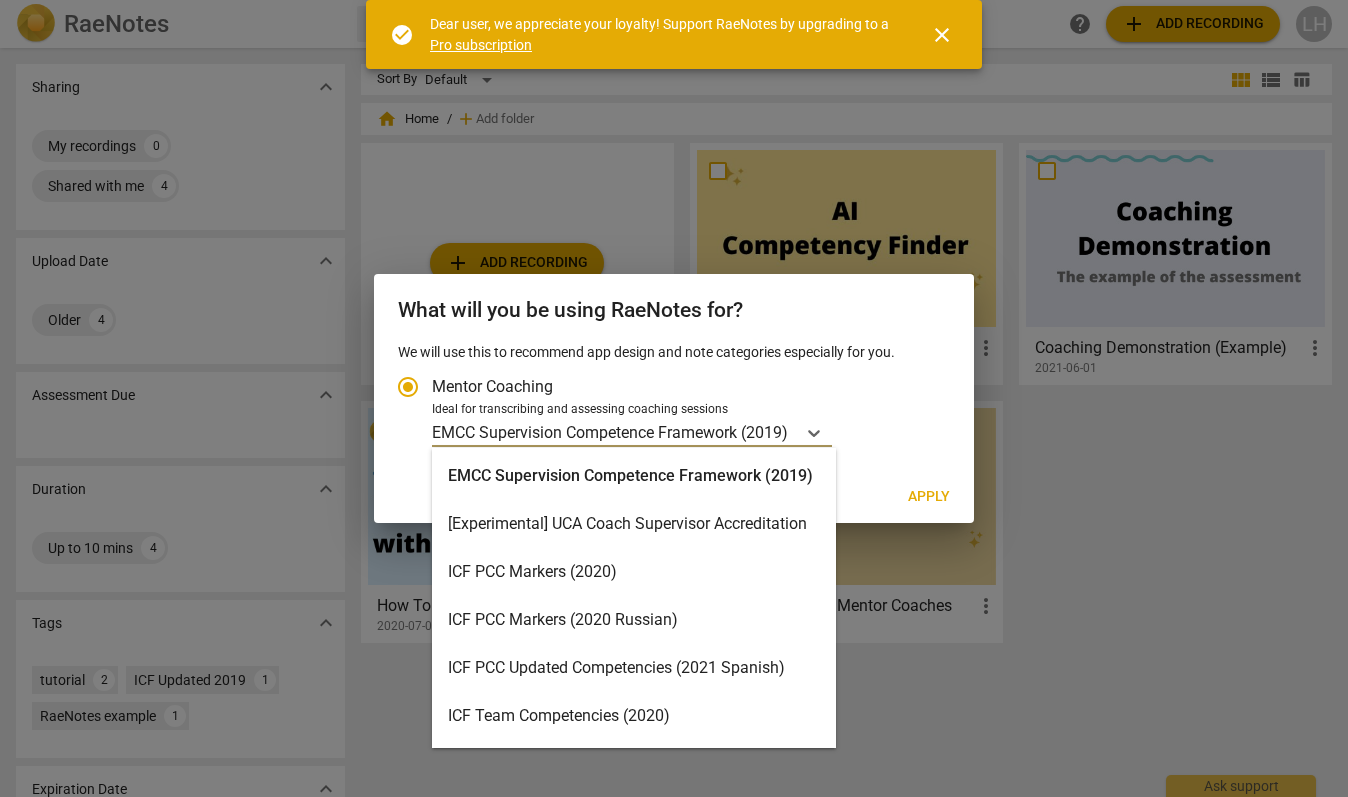 click on "ICF PCC Markers (2020)" at bounding box center [634, 572] 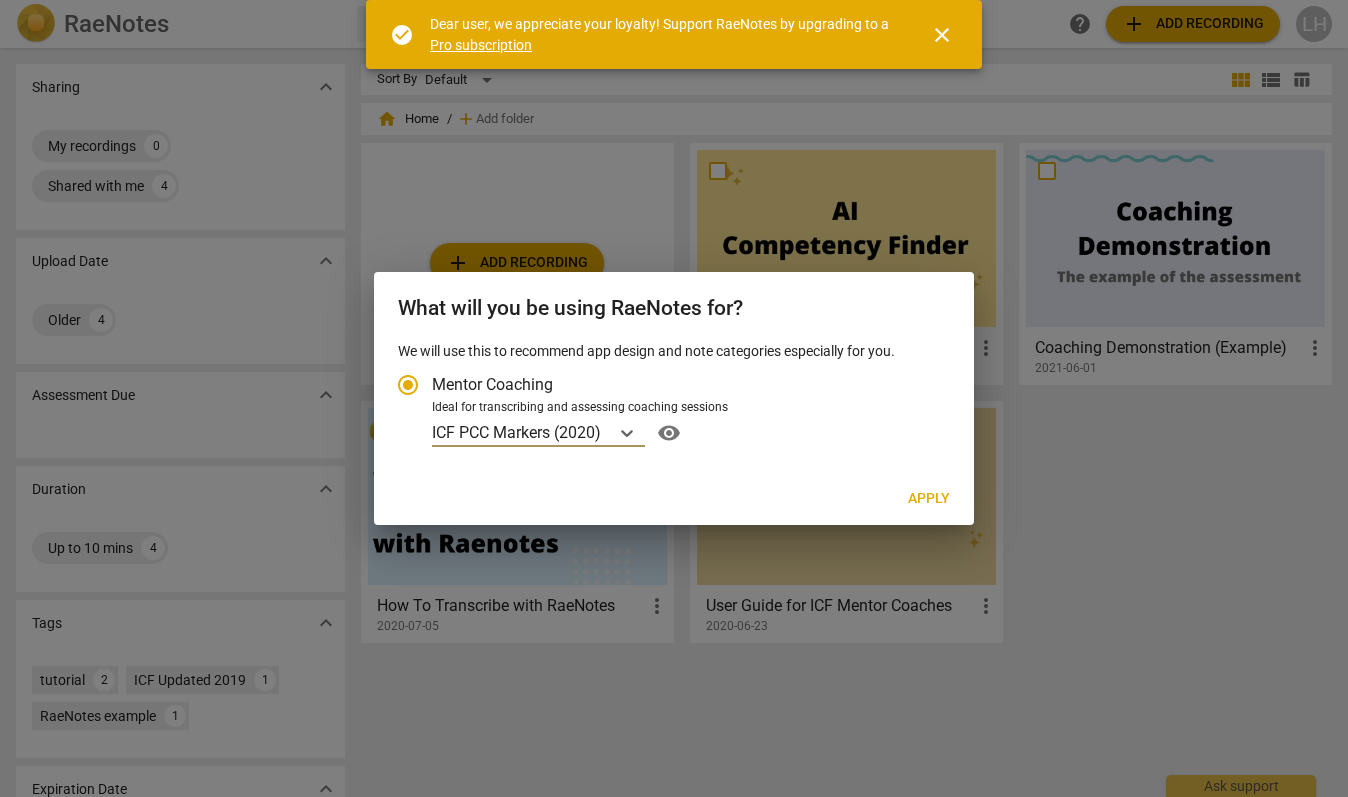 click on "option ICF PCC Markers (2020), selected. ICF PCC Markers (2020) visibility" at bounding box center [688, 433] 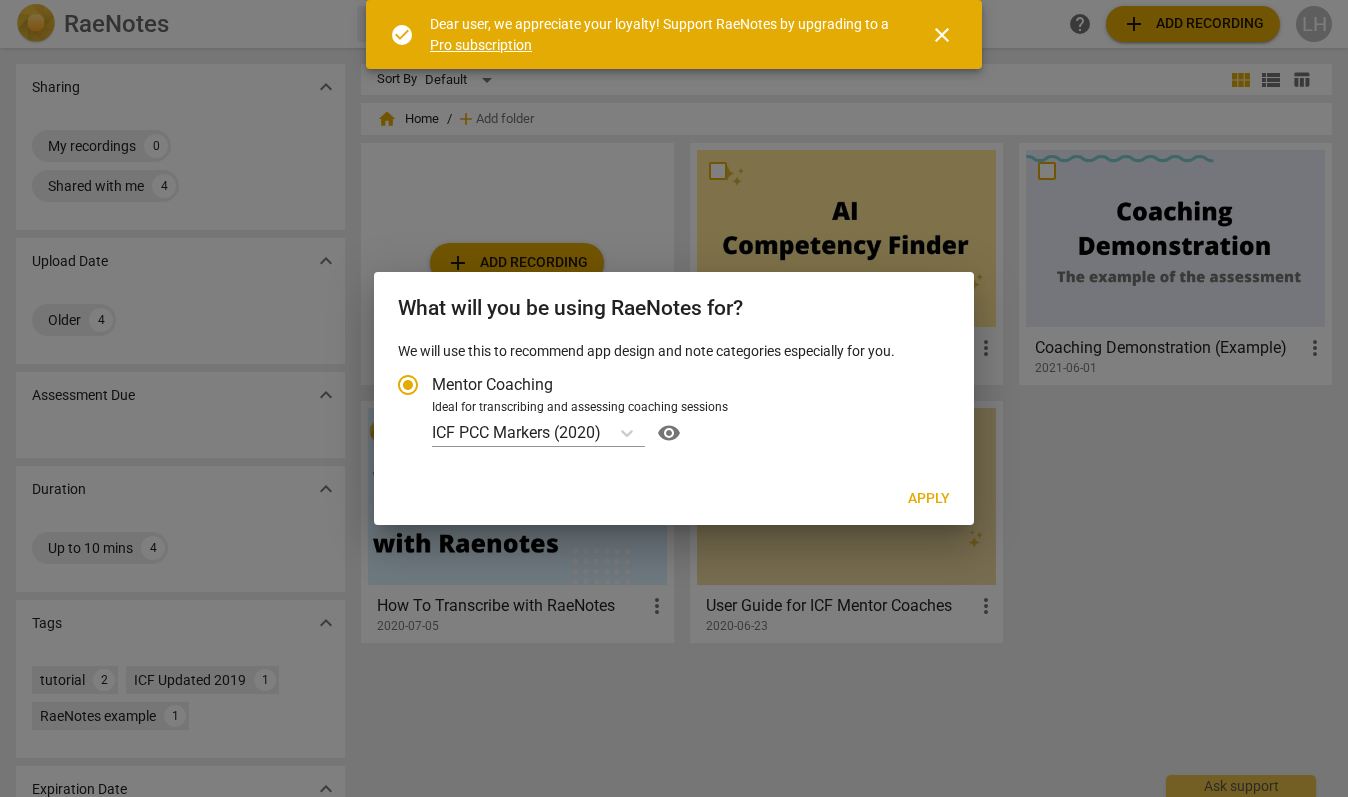 click on "Apply" at bounding box center (929, 499) 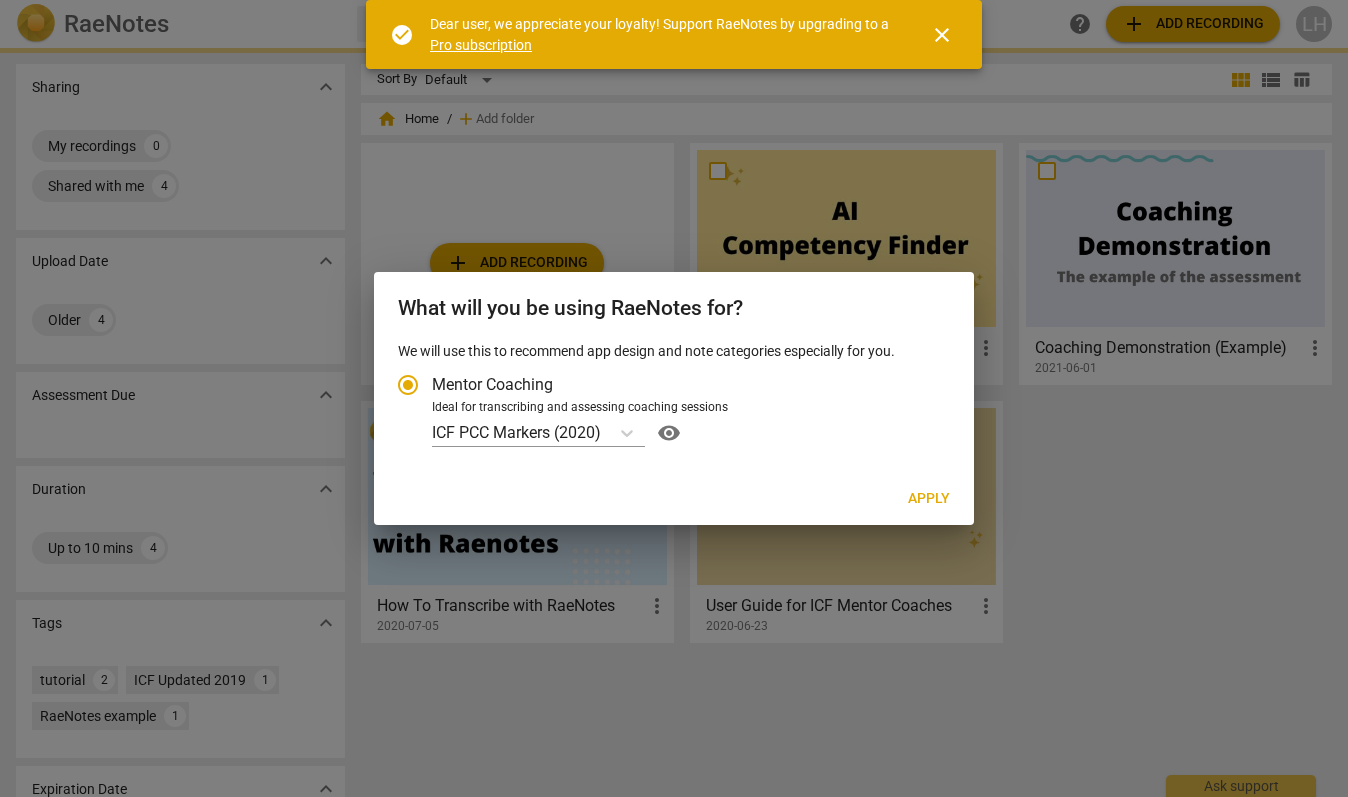 radio on "false" 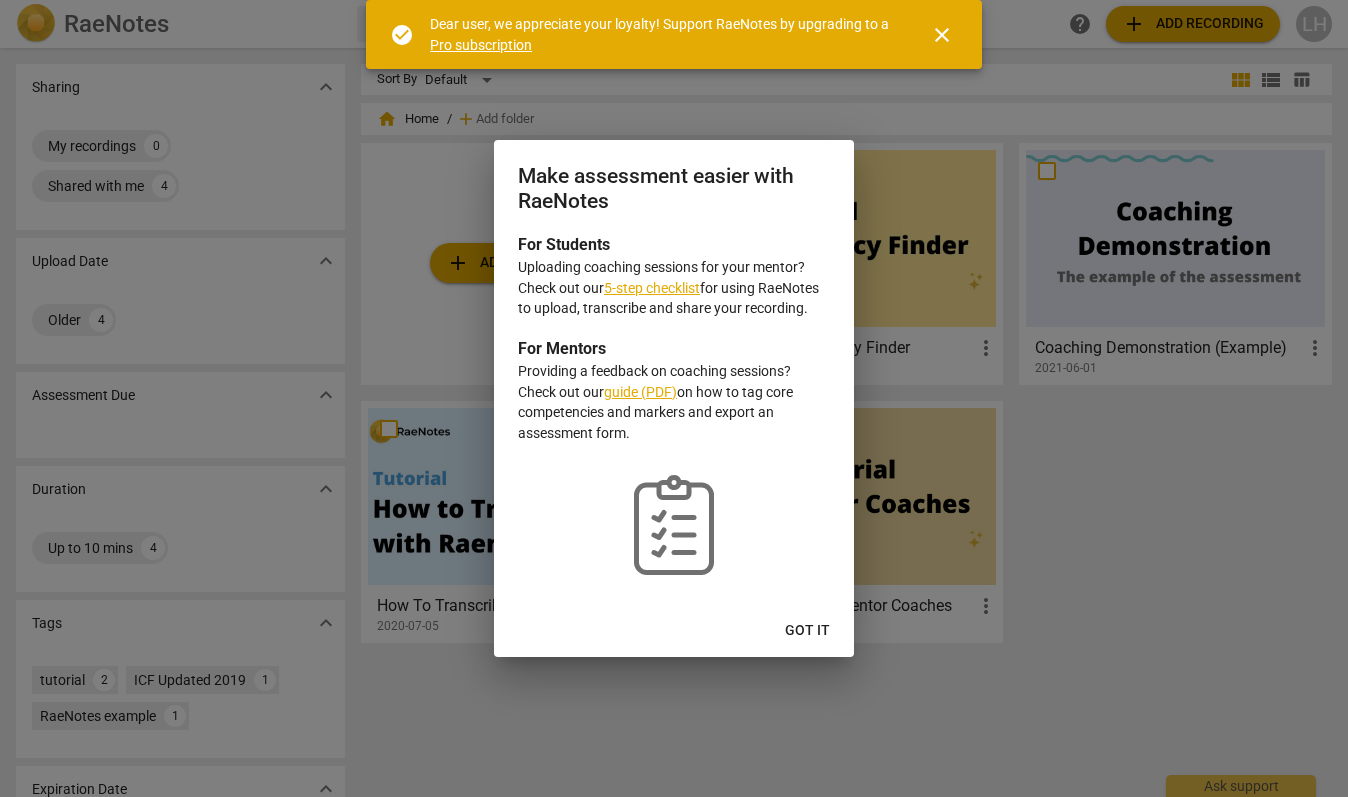 click on "guide (PDF)" at bounding box center [640, 392] 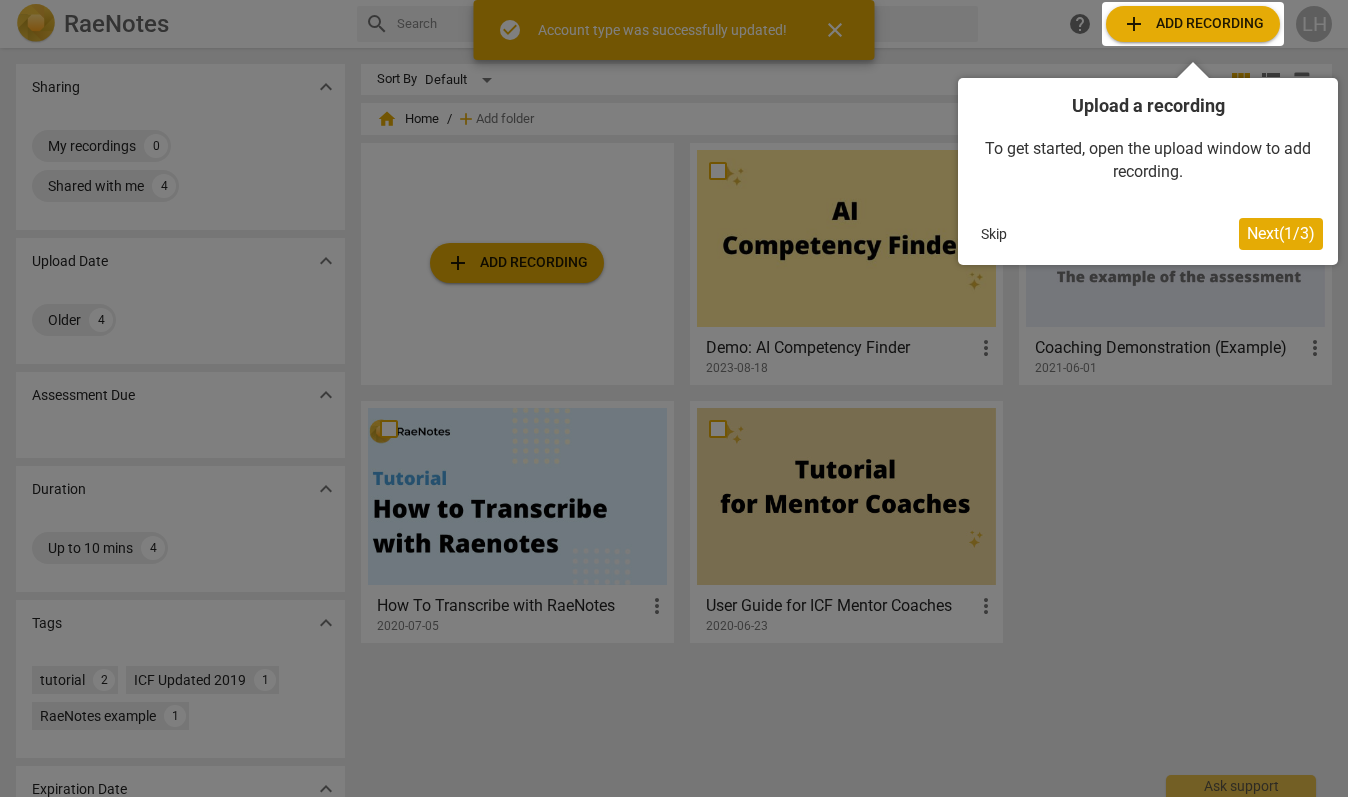 click at bounding box center (674, 398) 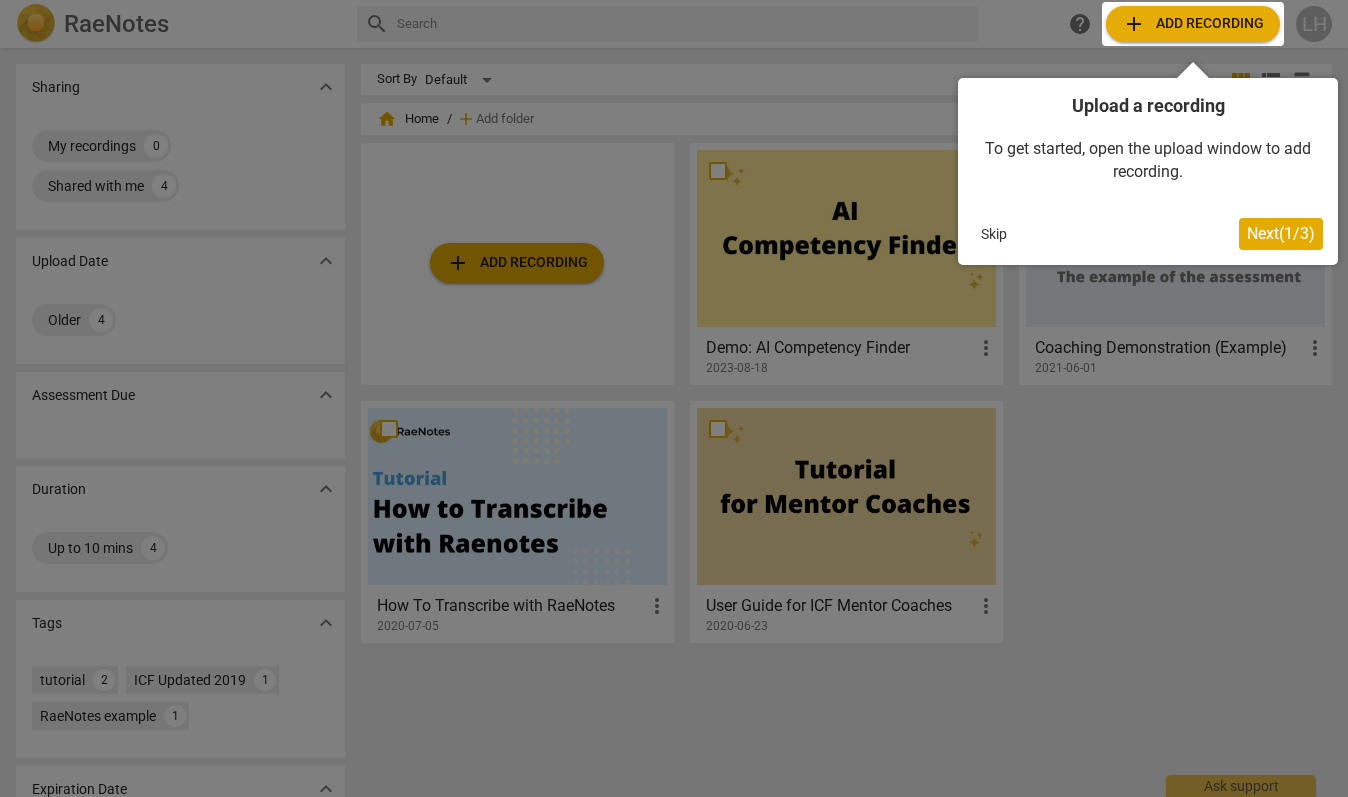 click at bounding box center [674, 398] 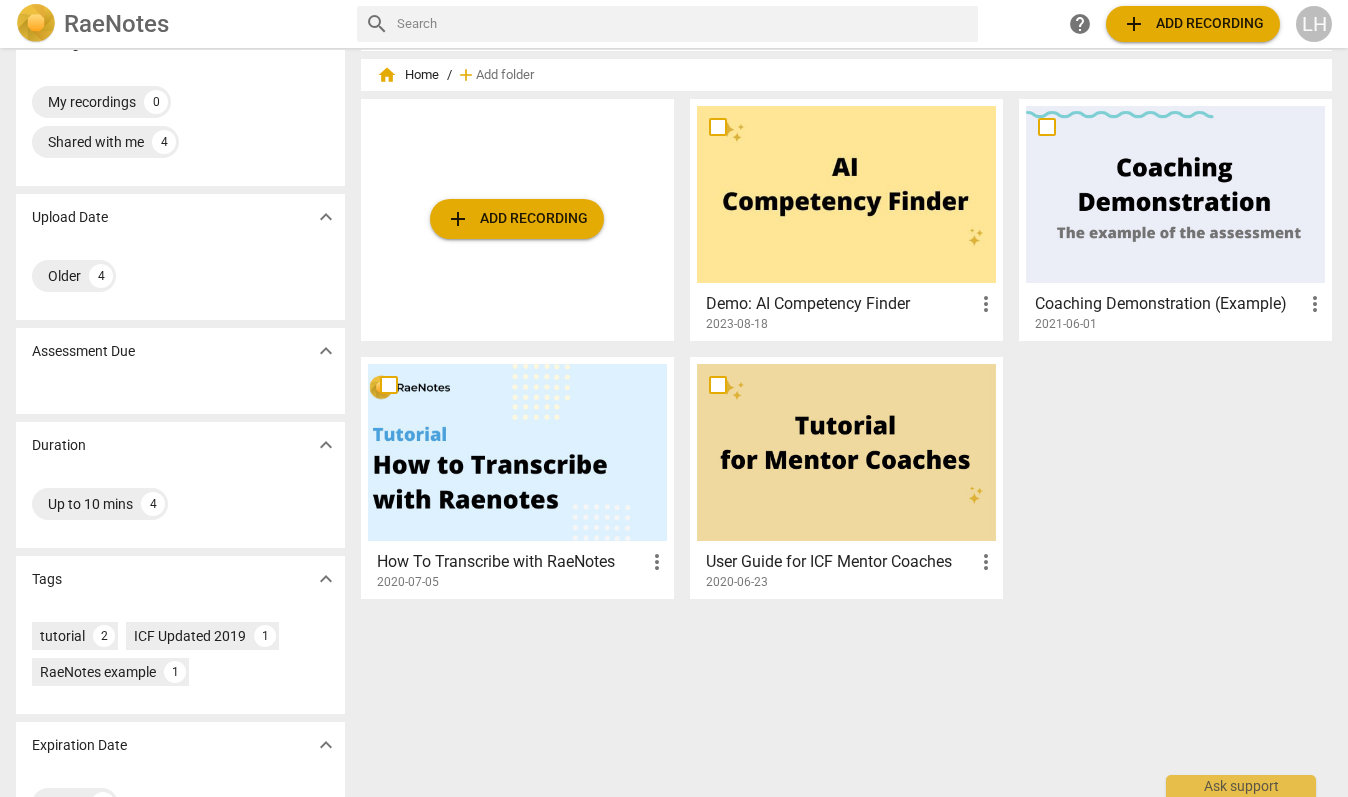 scroll, scrollTop: 0, scrollLeft: 0, axis: both 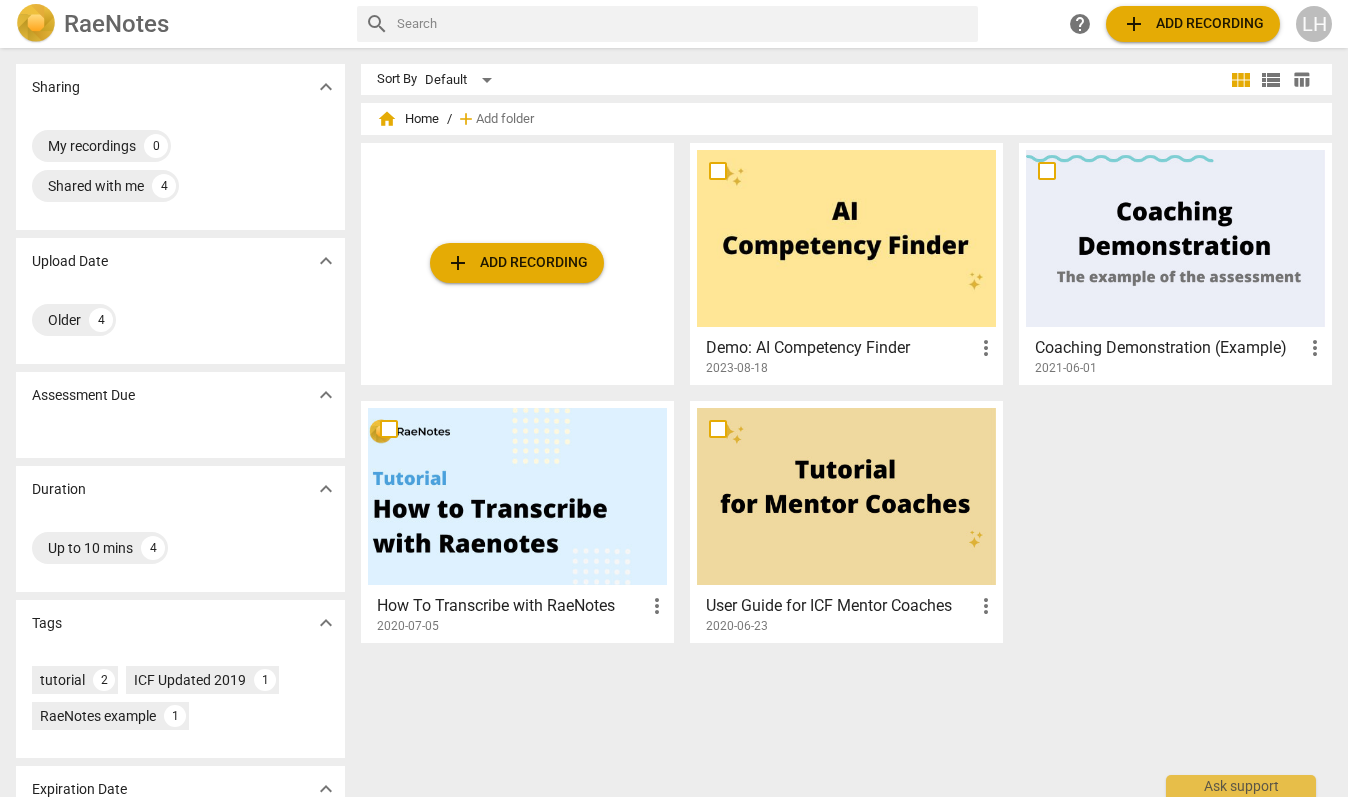 click on "Demo: AI Competency Finder" at bounding box center [840, 348] 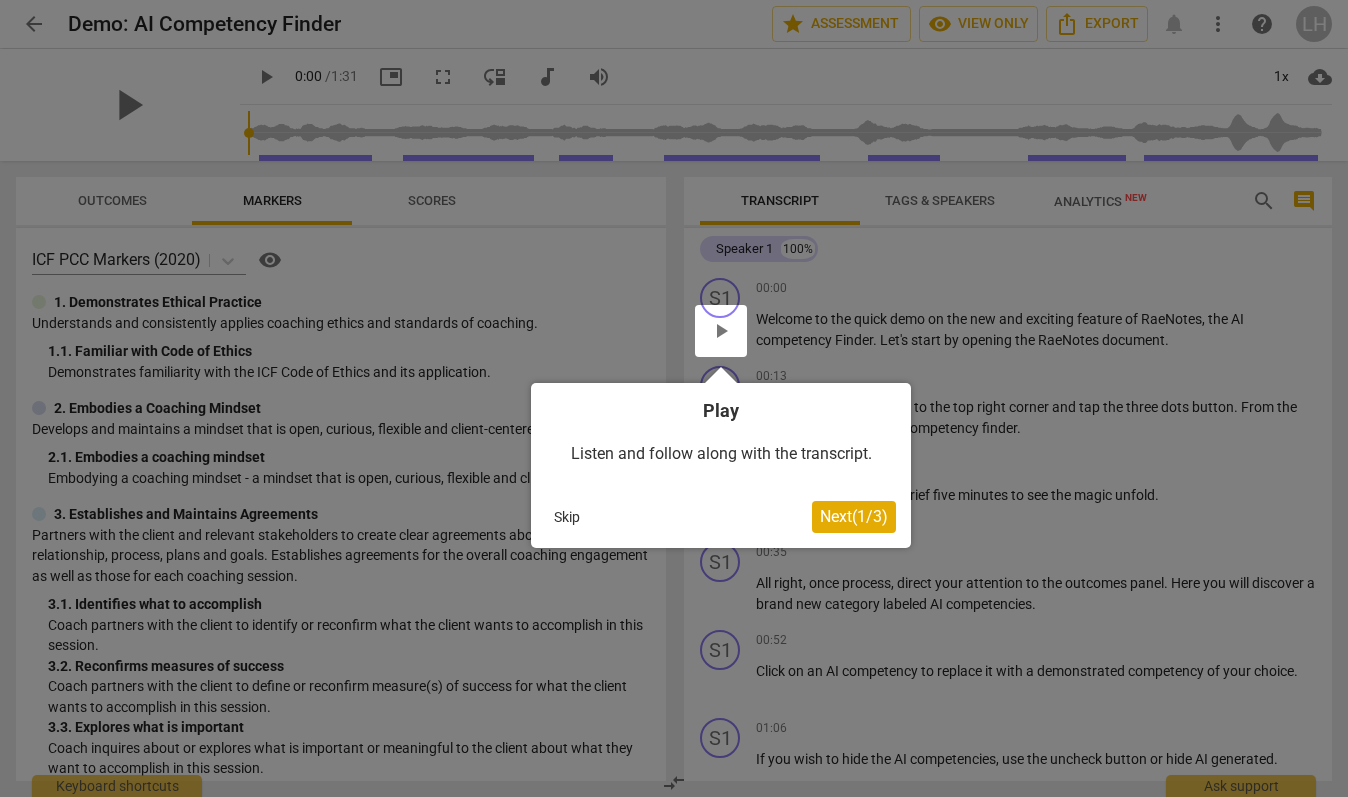 click on "Next  ( 1 / 3 )" at bounding box center (854, 516) 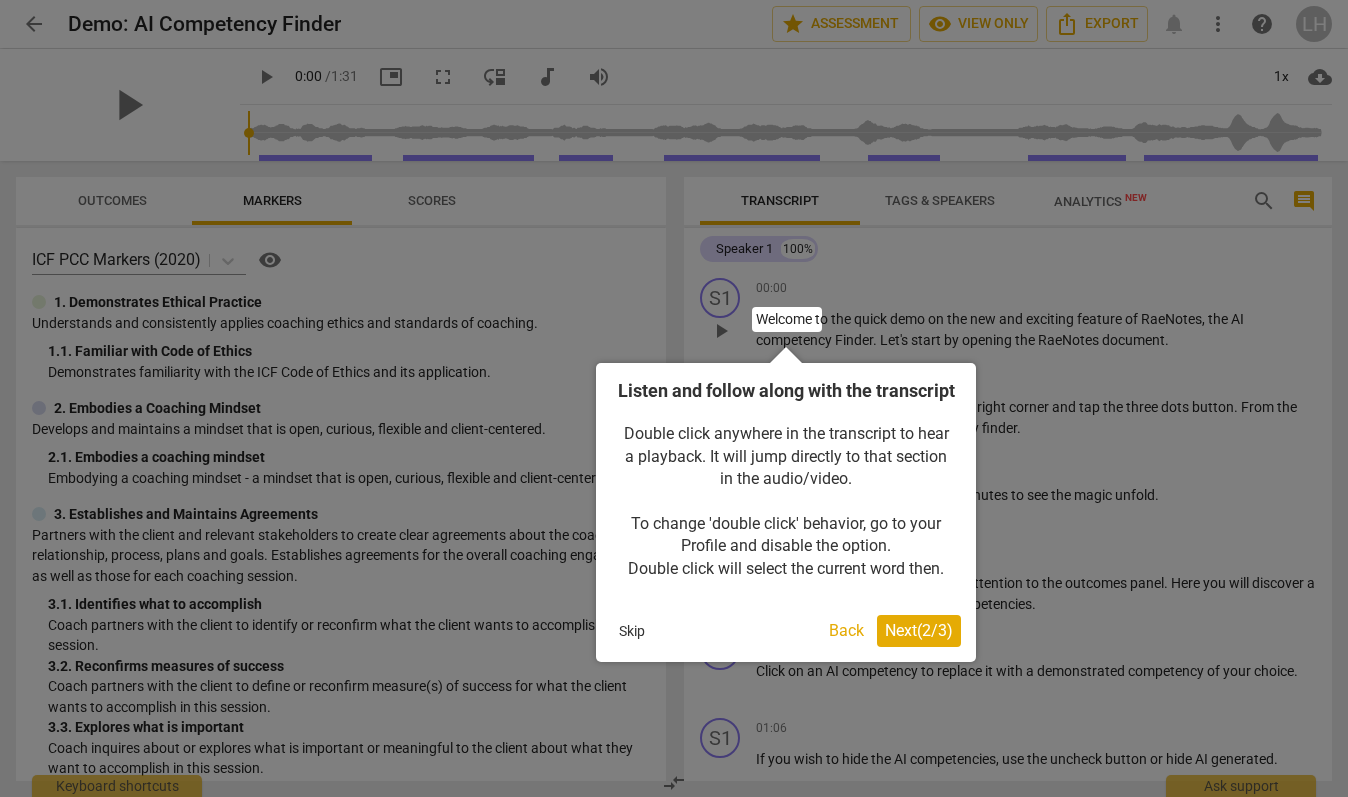 click on "Next  ( 2 / 3 )" at bounding box center (919, 630) 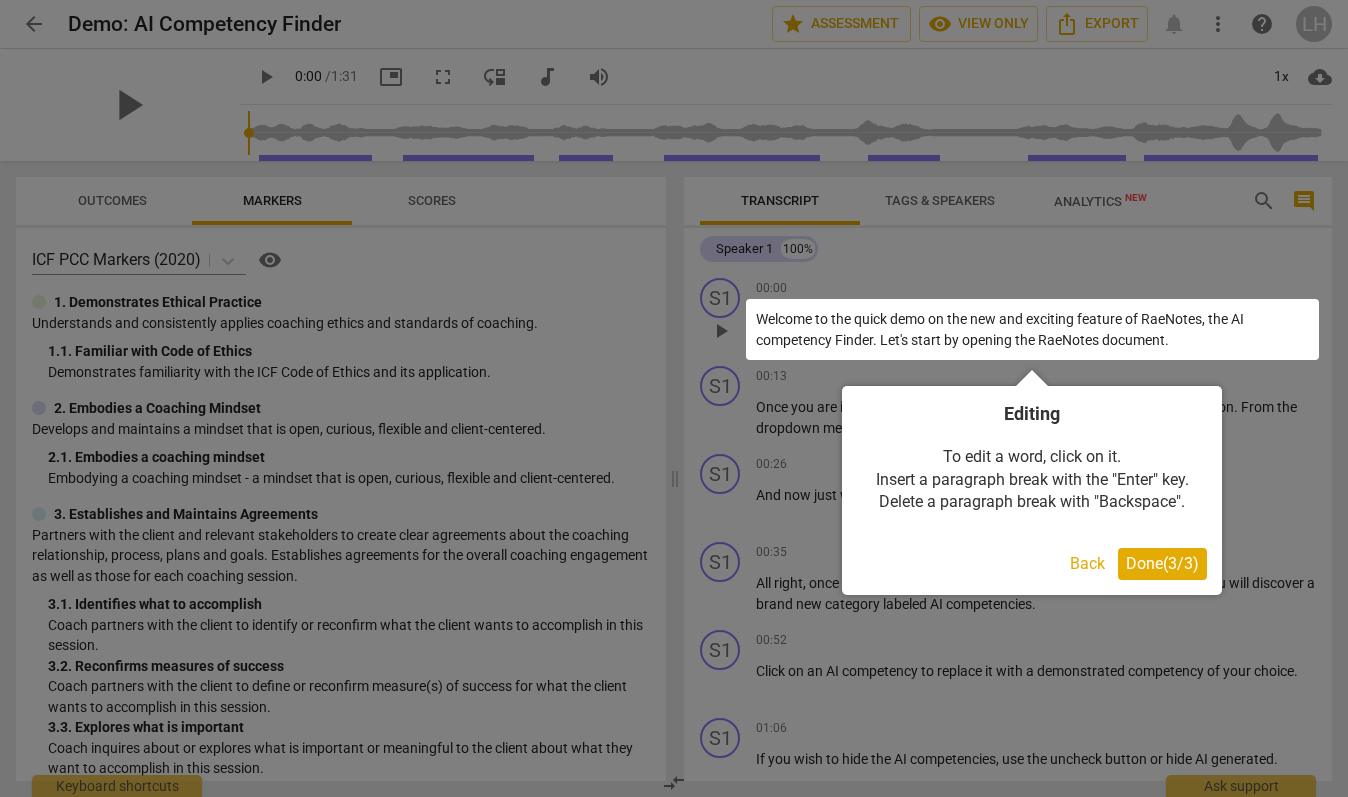 click on "Done  ( 3 / 3 )" at bounding box center [1162, 563] 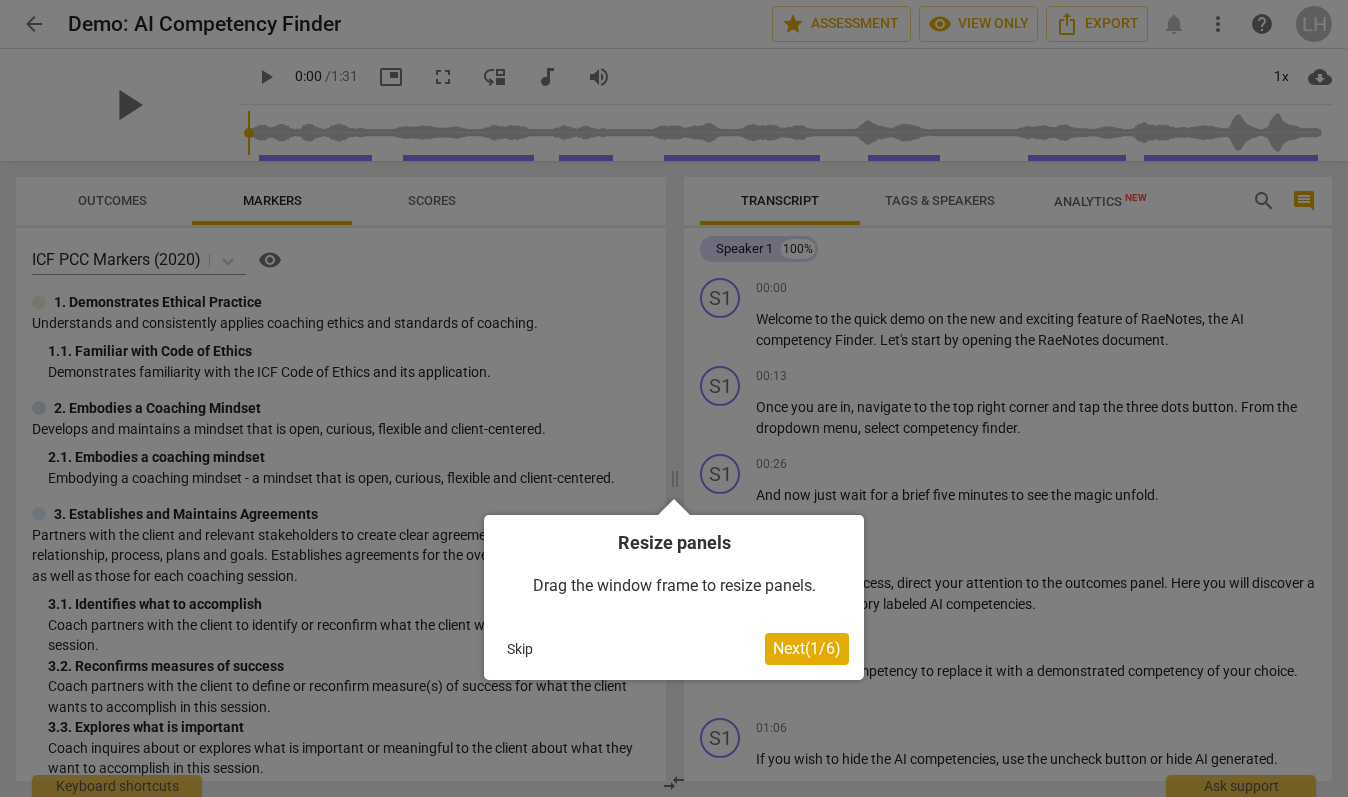 click on "Next  ( 1 / 6 )" at bounding box center (807, 648) 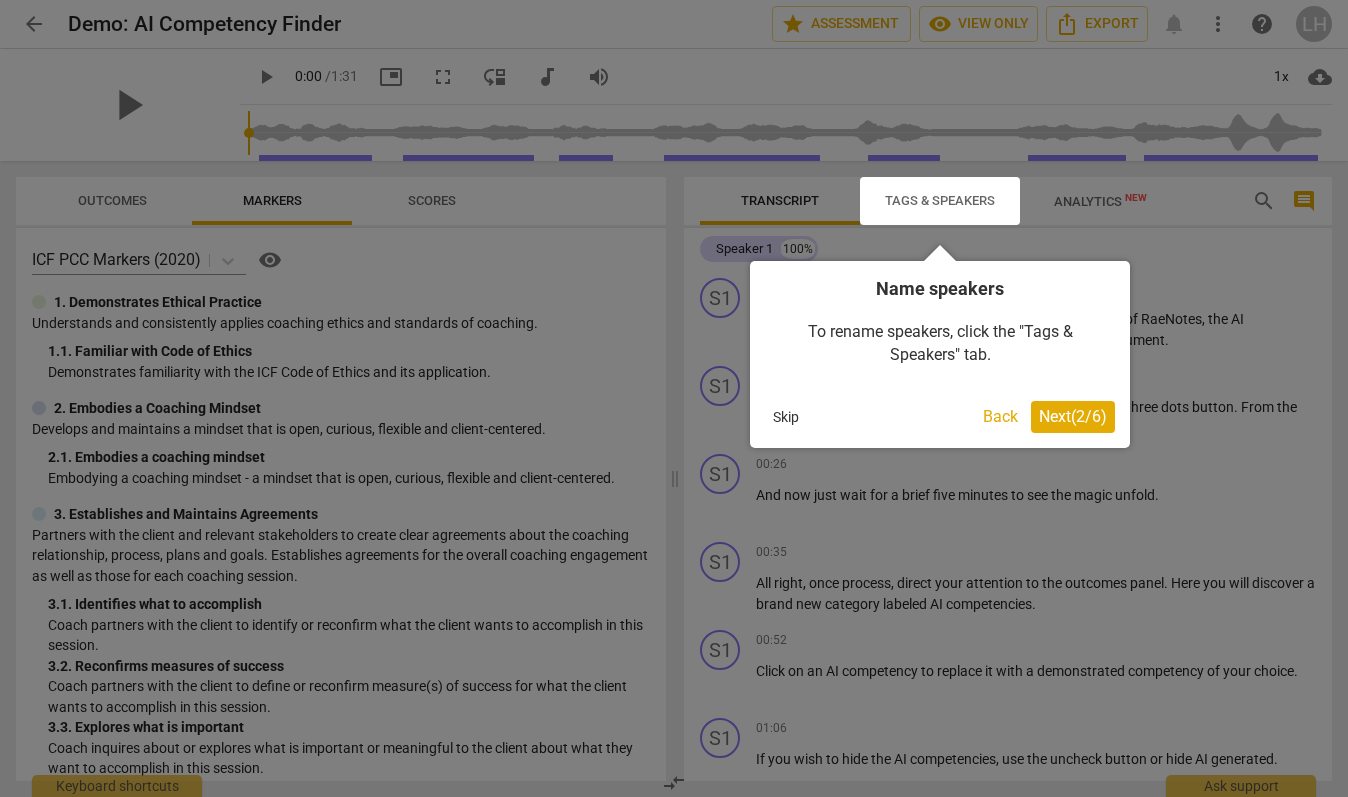 click on "Next  ( 2 / 6 )" at bounding box center (1073, 416) 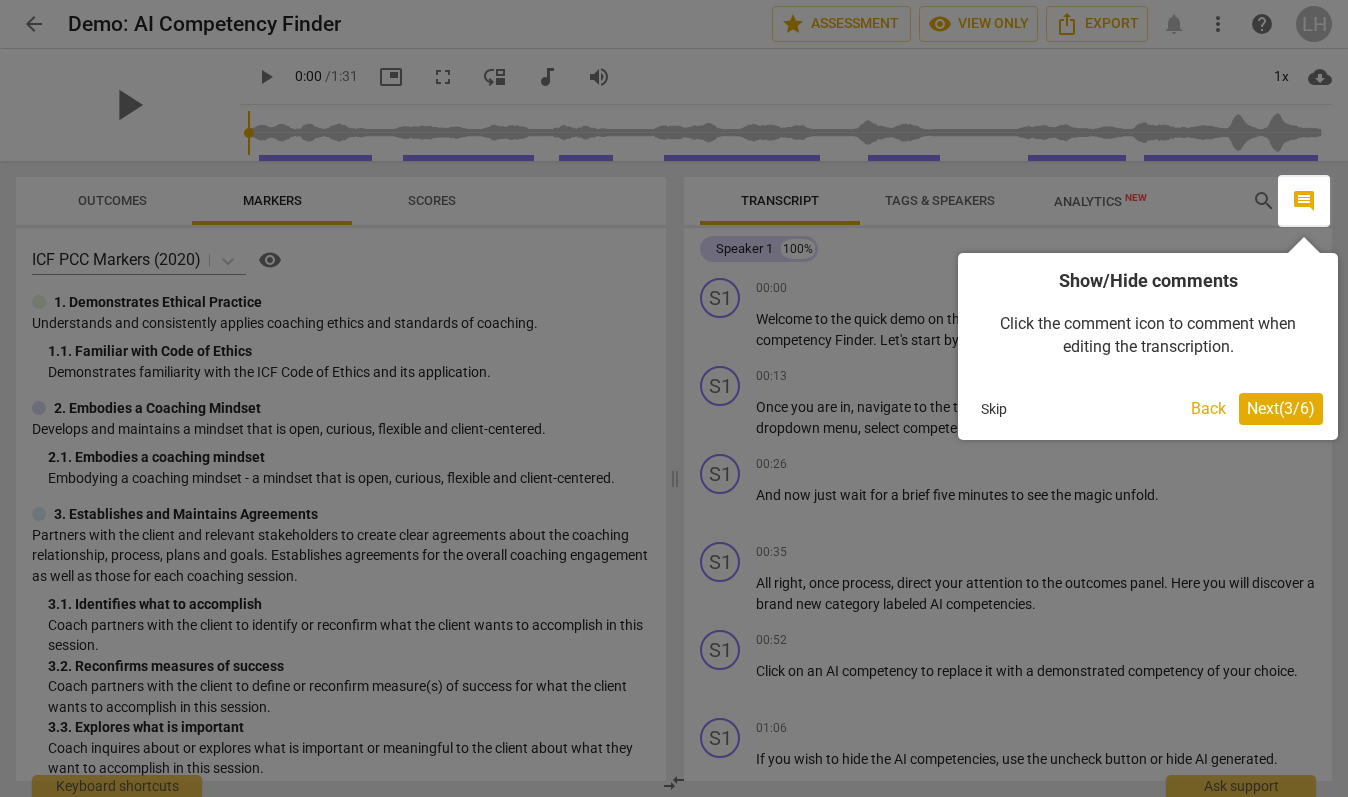 click on "Next  ( 3 / 6 )" at bounding box center [1281, 408] 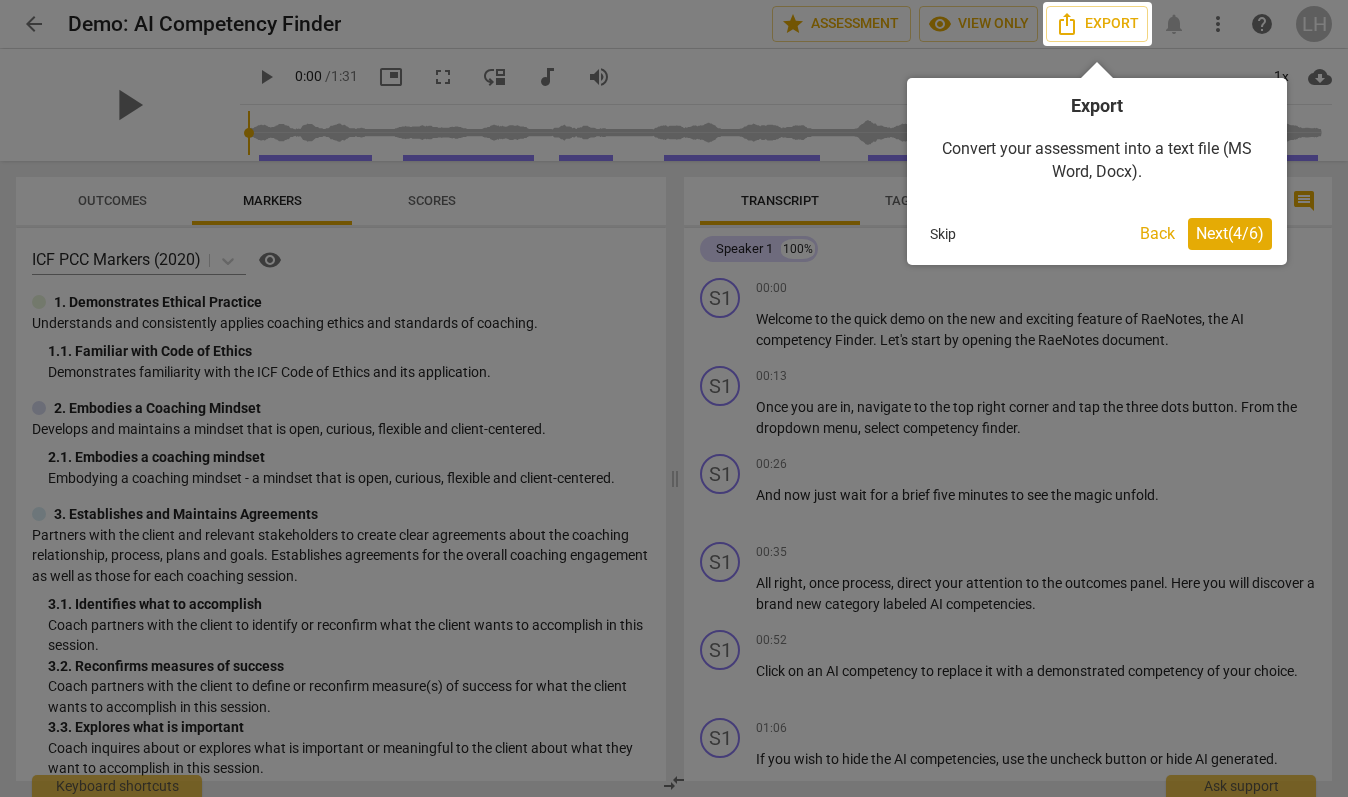 click on "Next  ( 4 / 6 )" at bounding box center (1230, 233) 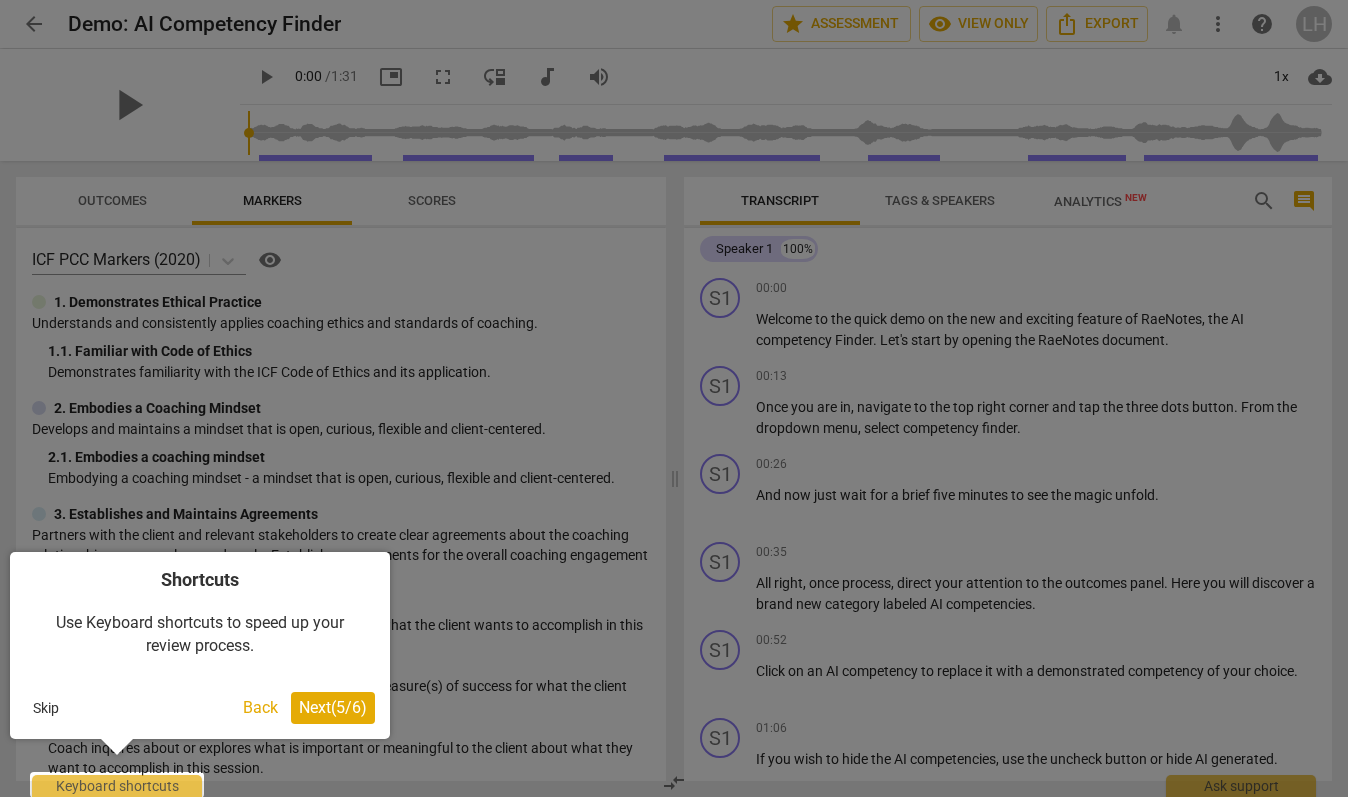 click on "Next  ( 5 / 6 )" at bounding box center (333, 707) 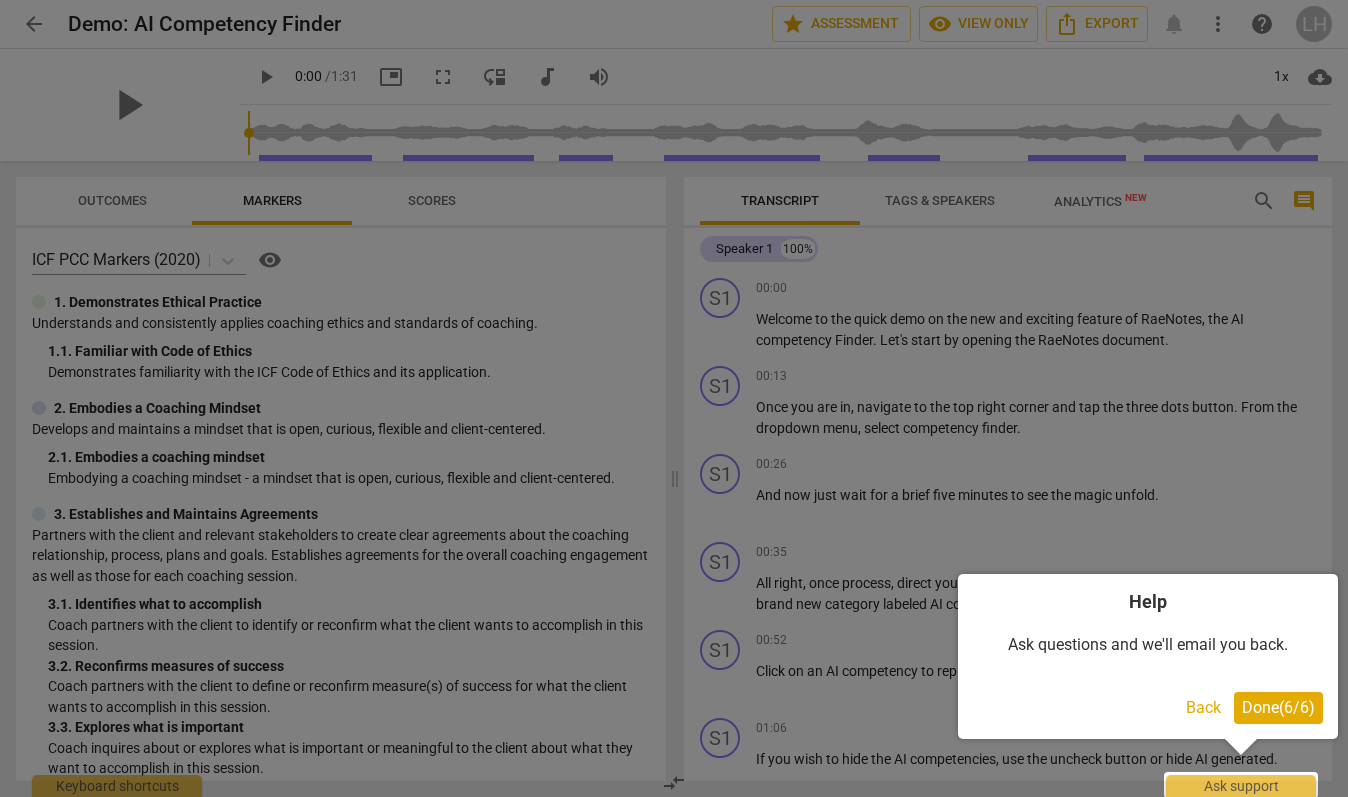 click on "Done  ( 6 / 6 )" at bounding box center [1278, 707] 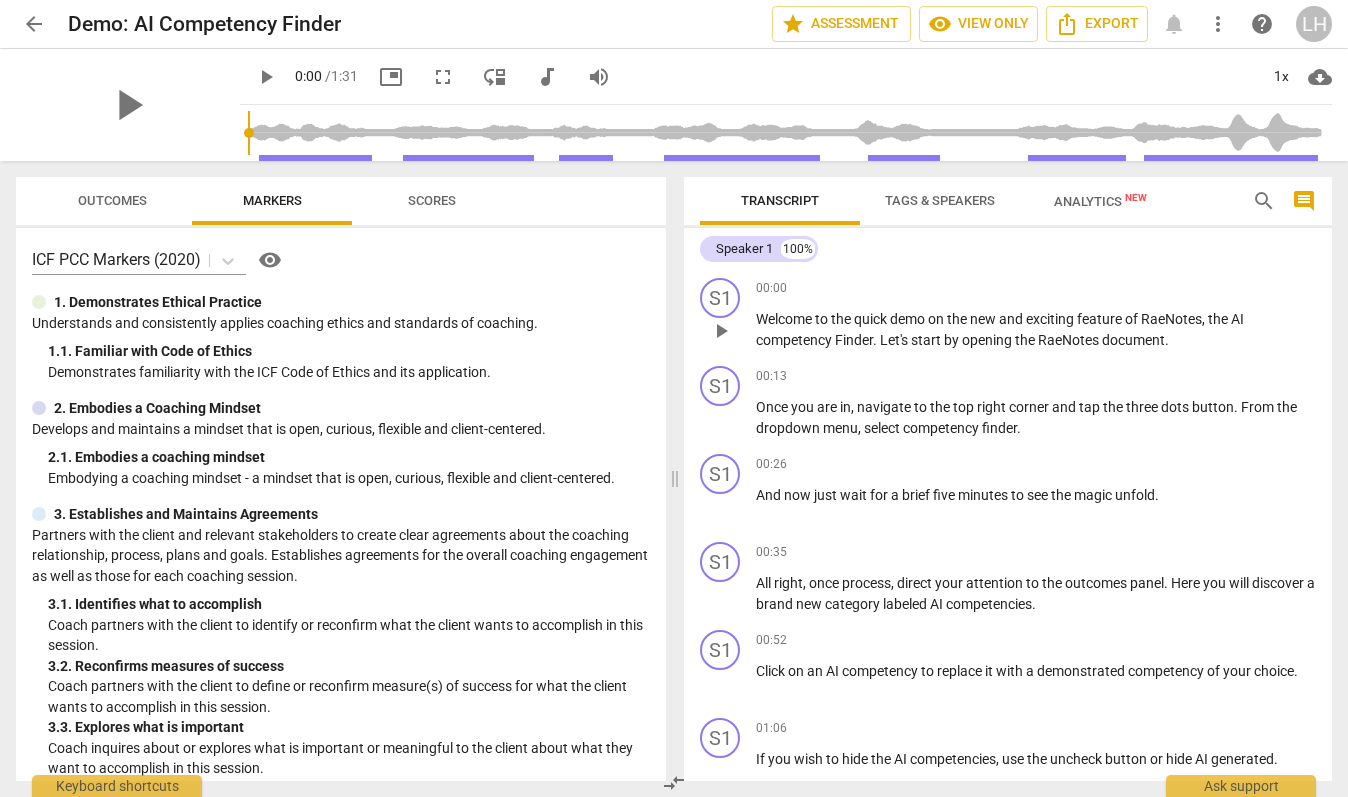 click on "play_arrow" at bounding box center (721, 331) 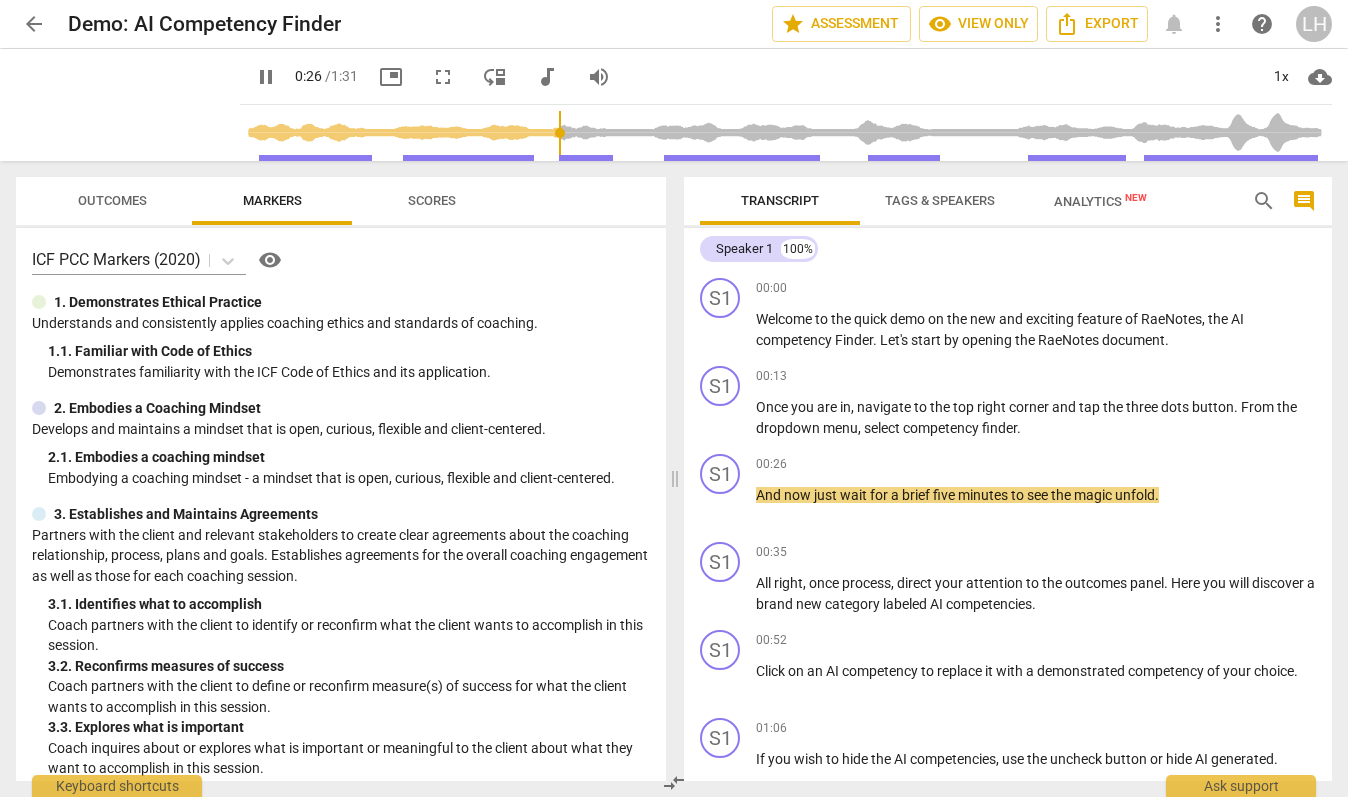 click on "more_vert" at bounding box center (1218, 24) 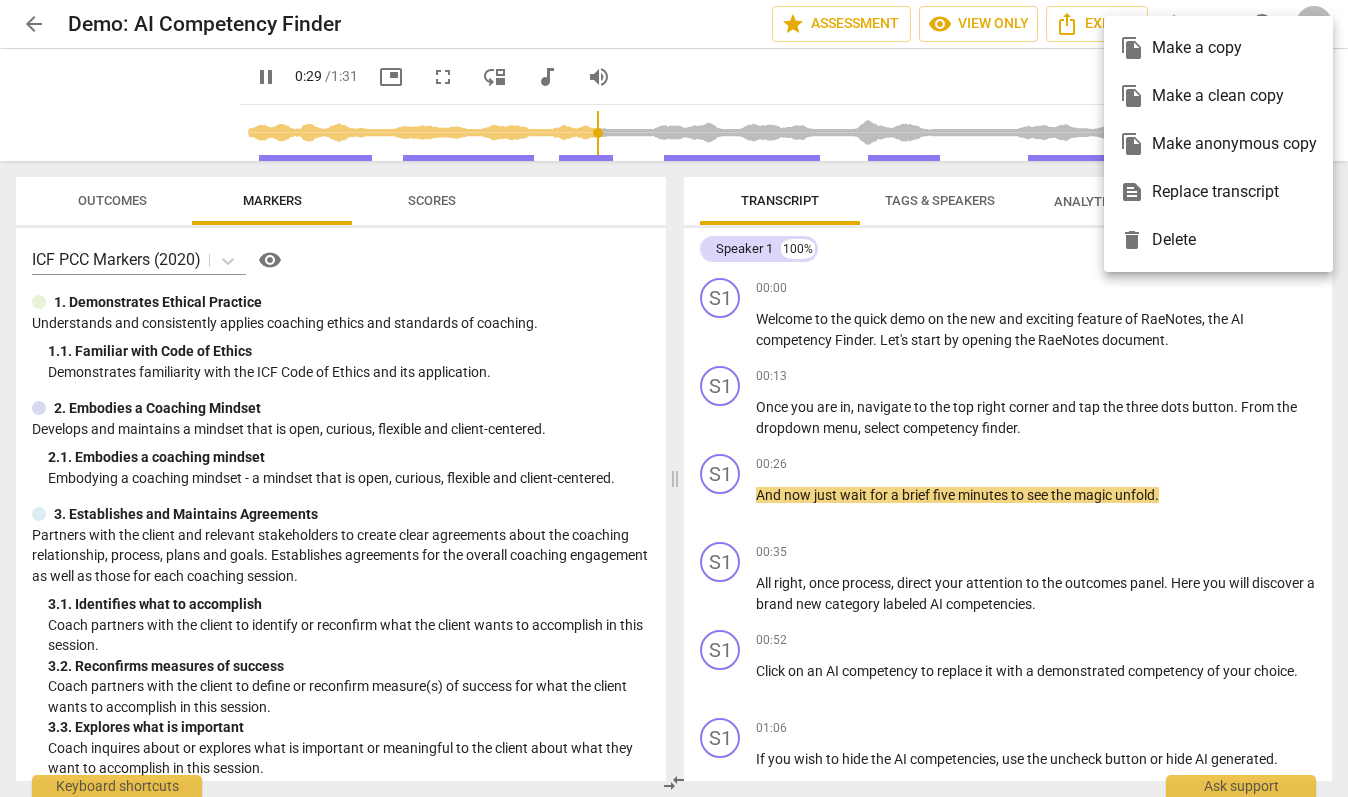 click at bounding box center [674, 398] 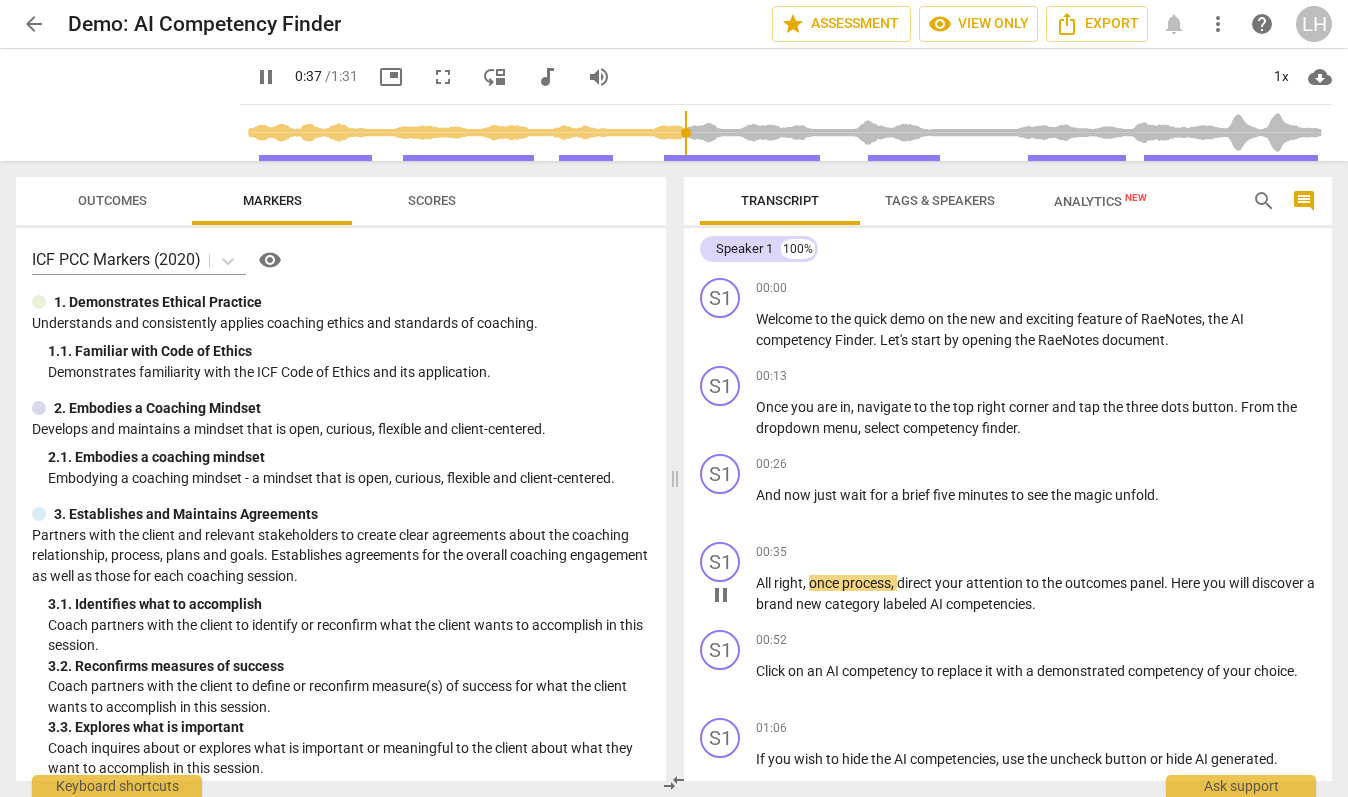 click on "pause" at bounding box center (721, 595) 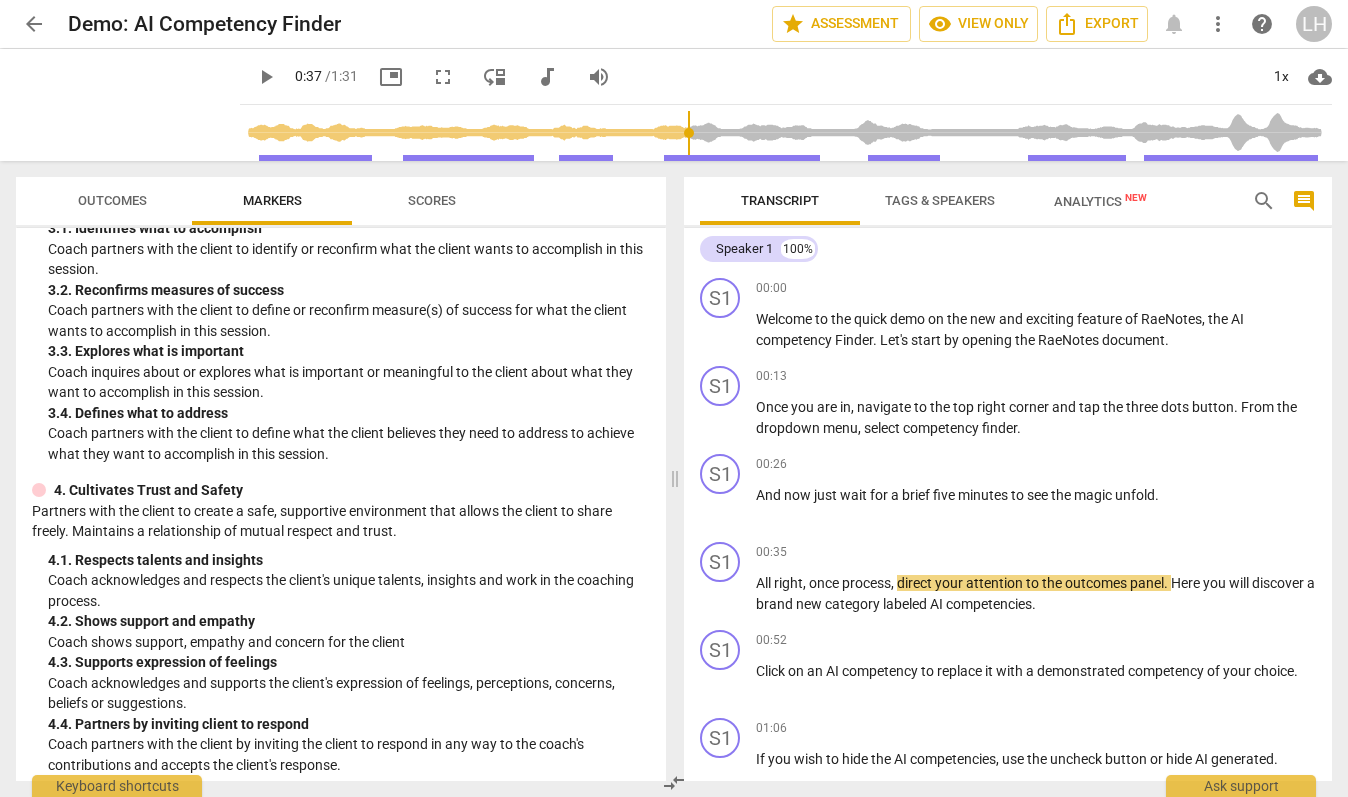 scroll, scrollTop: 0, scrollLeft: 0, axis: both 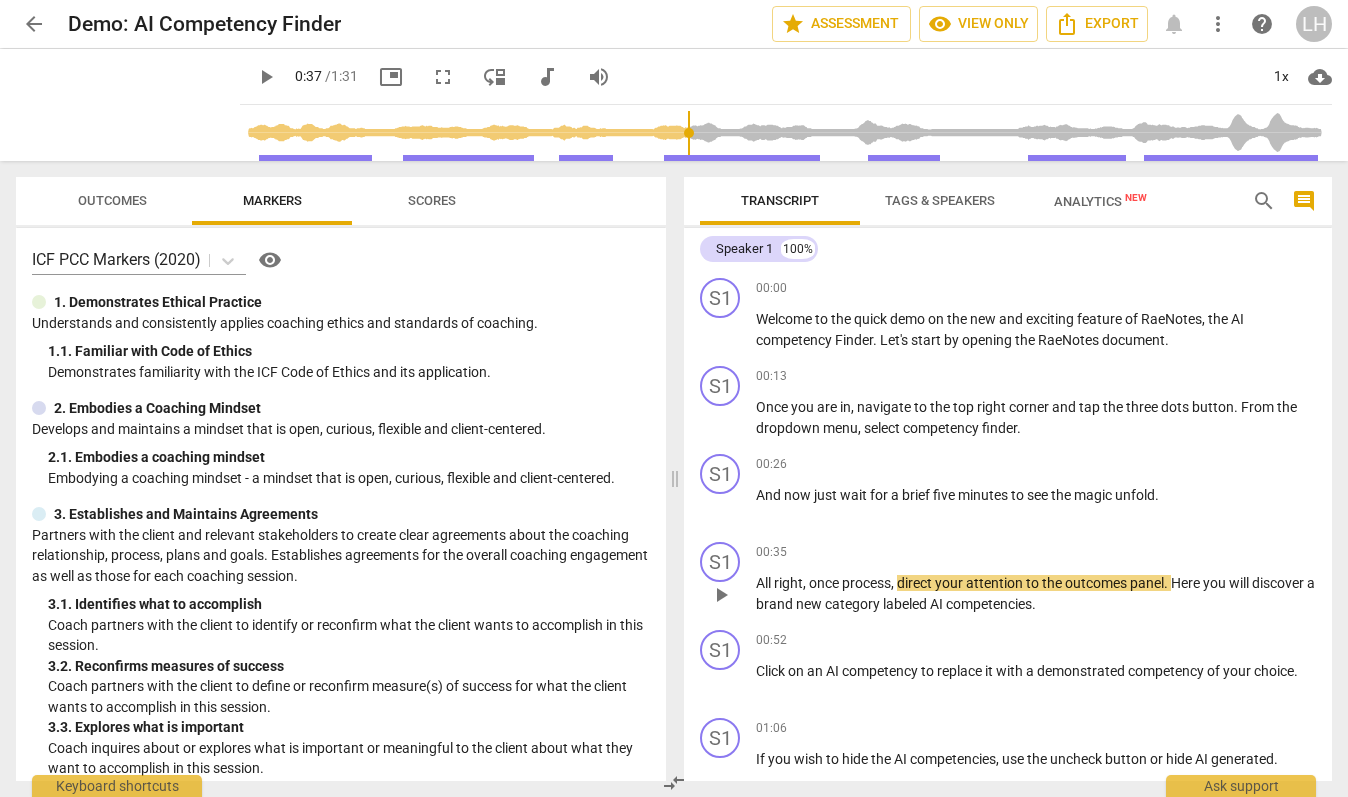 click on "play_arrow" at bounding box center [721, 595] 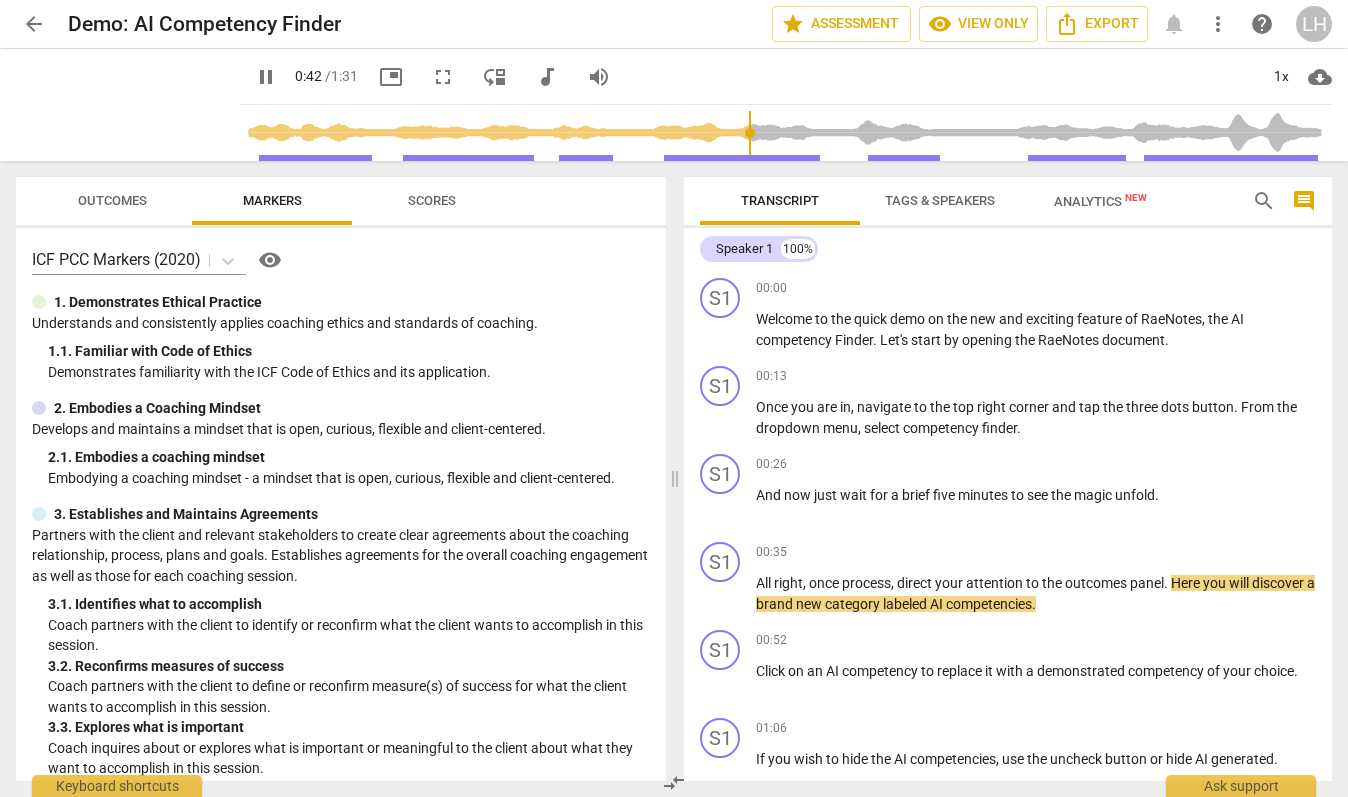 click on "Outcomes" at bounding box center (112, 200) 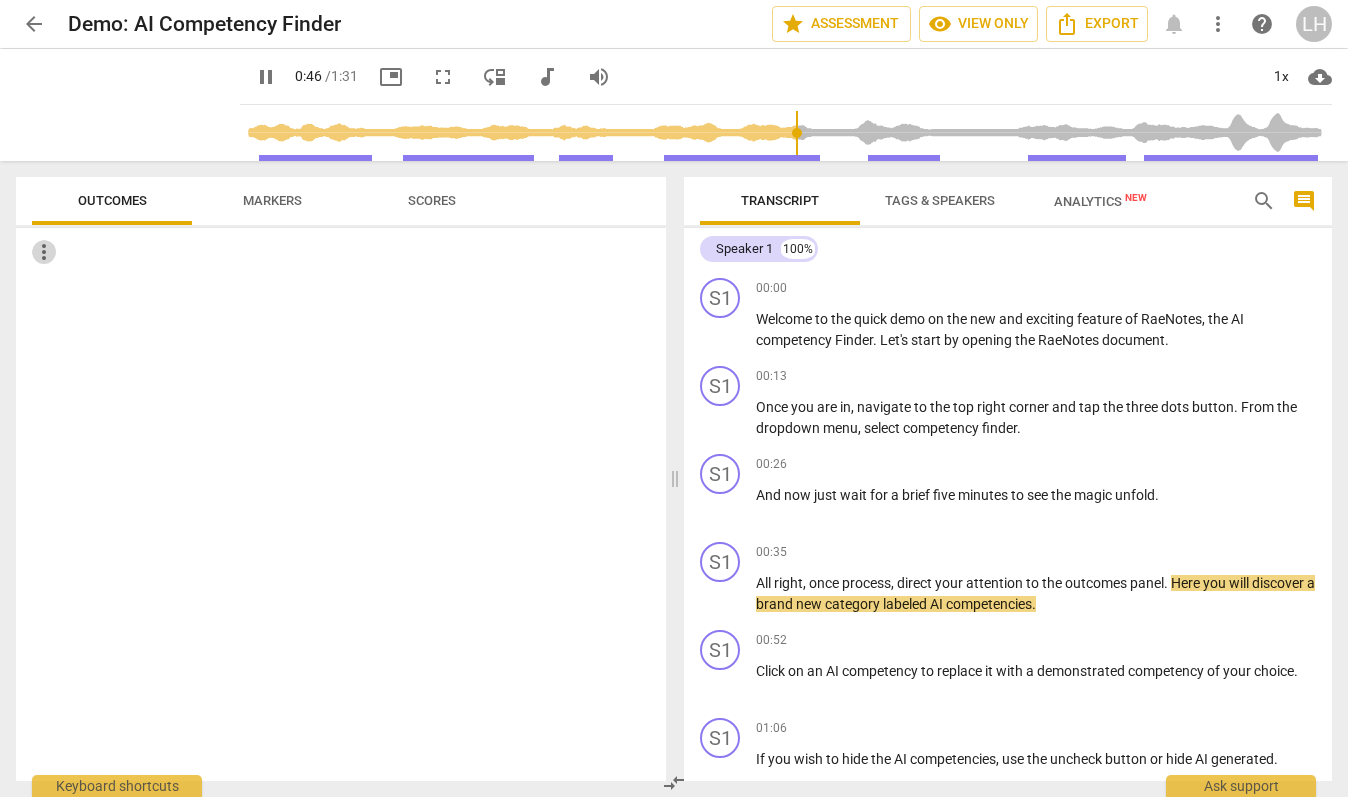 click on "more_vert" at bounding box center [44, 252] 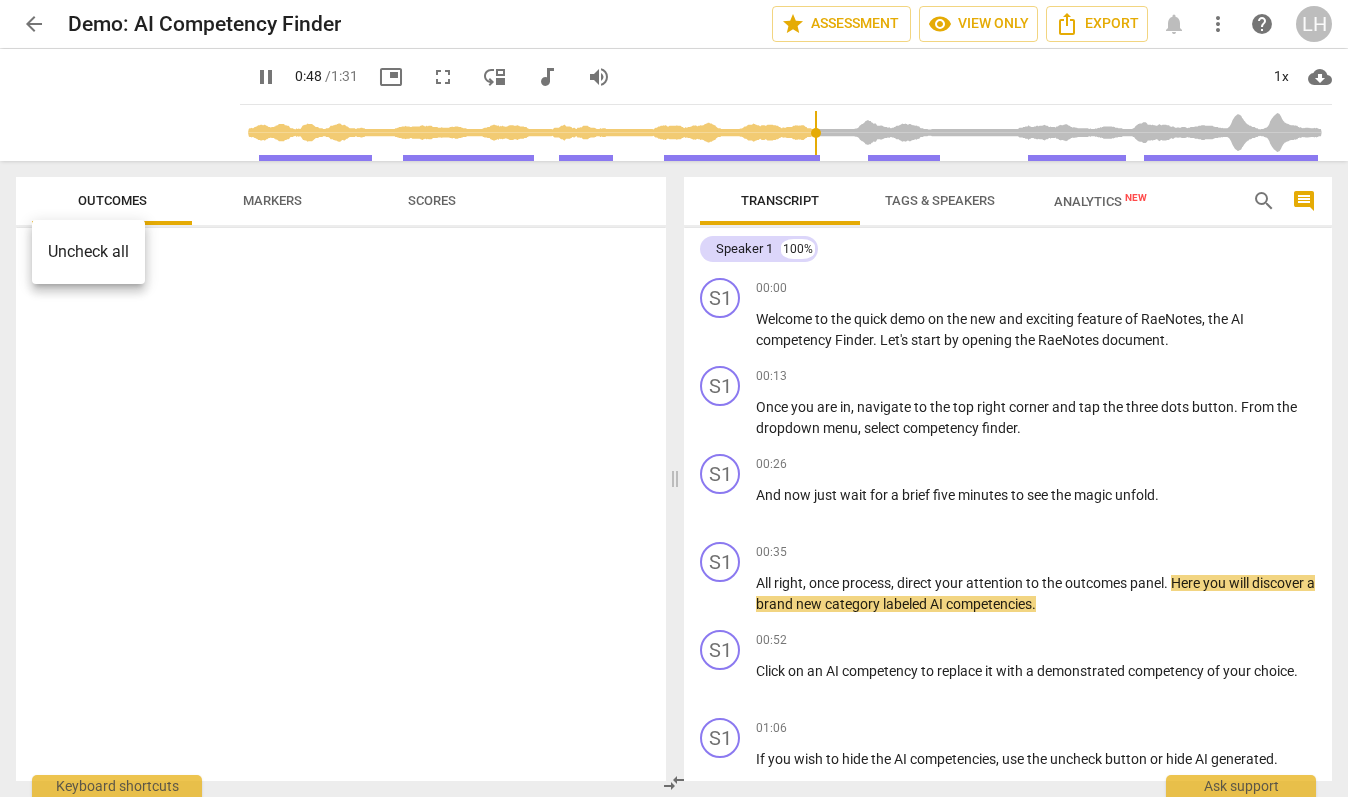 click at bounding box center [674, 398] 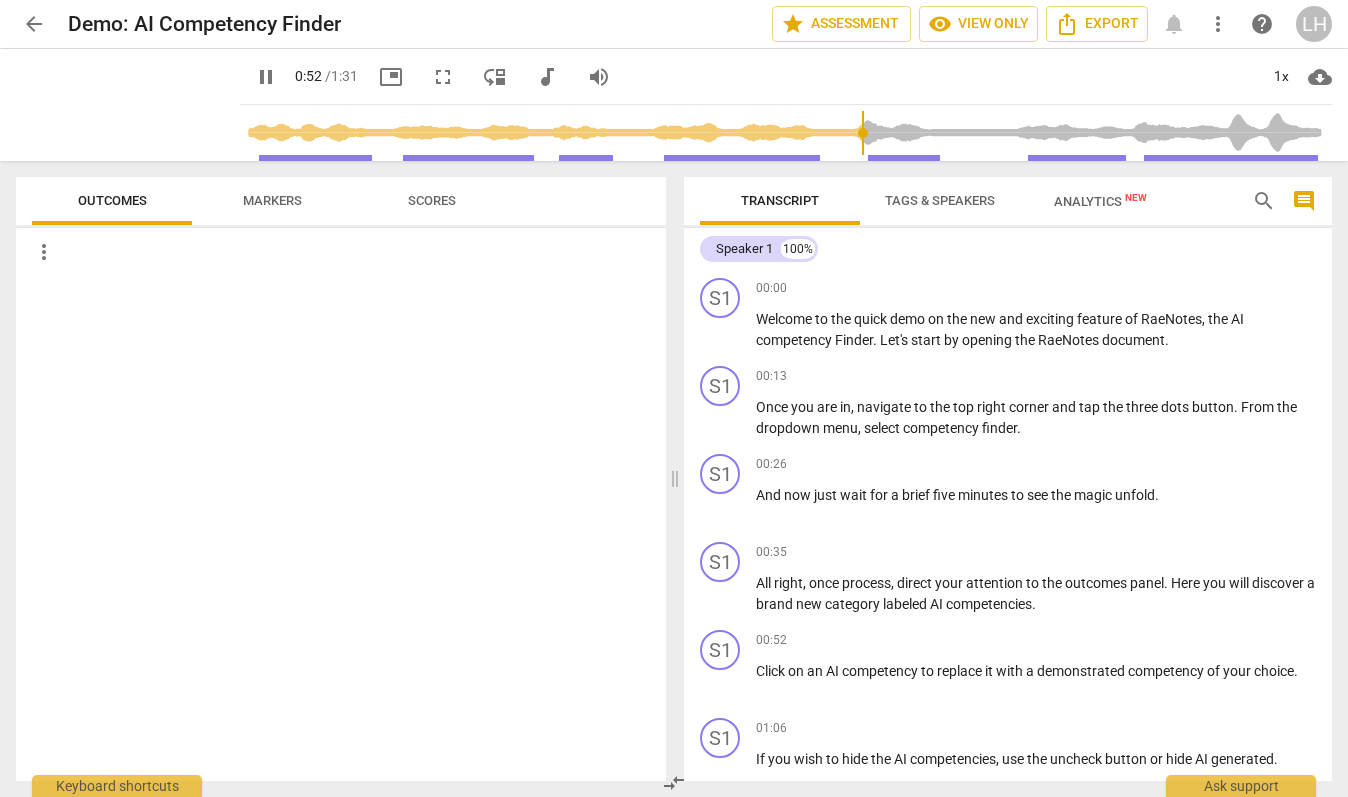 click on "Markers" at bounding box center (272, 200) 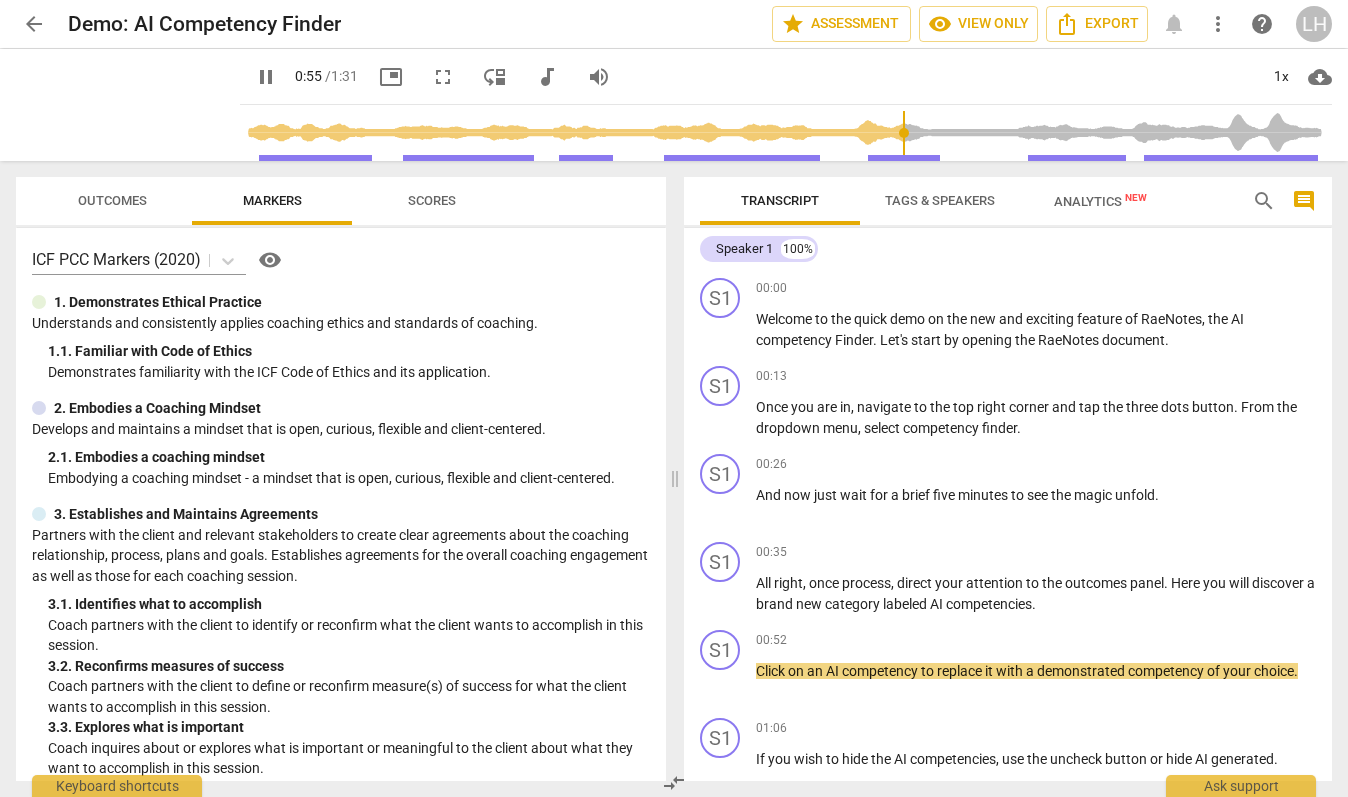 click on "Scores" at bounding box center (432, 200) 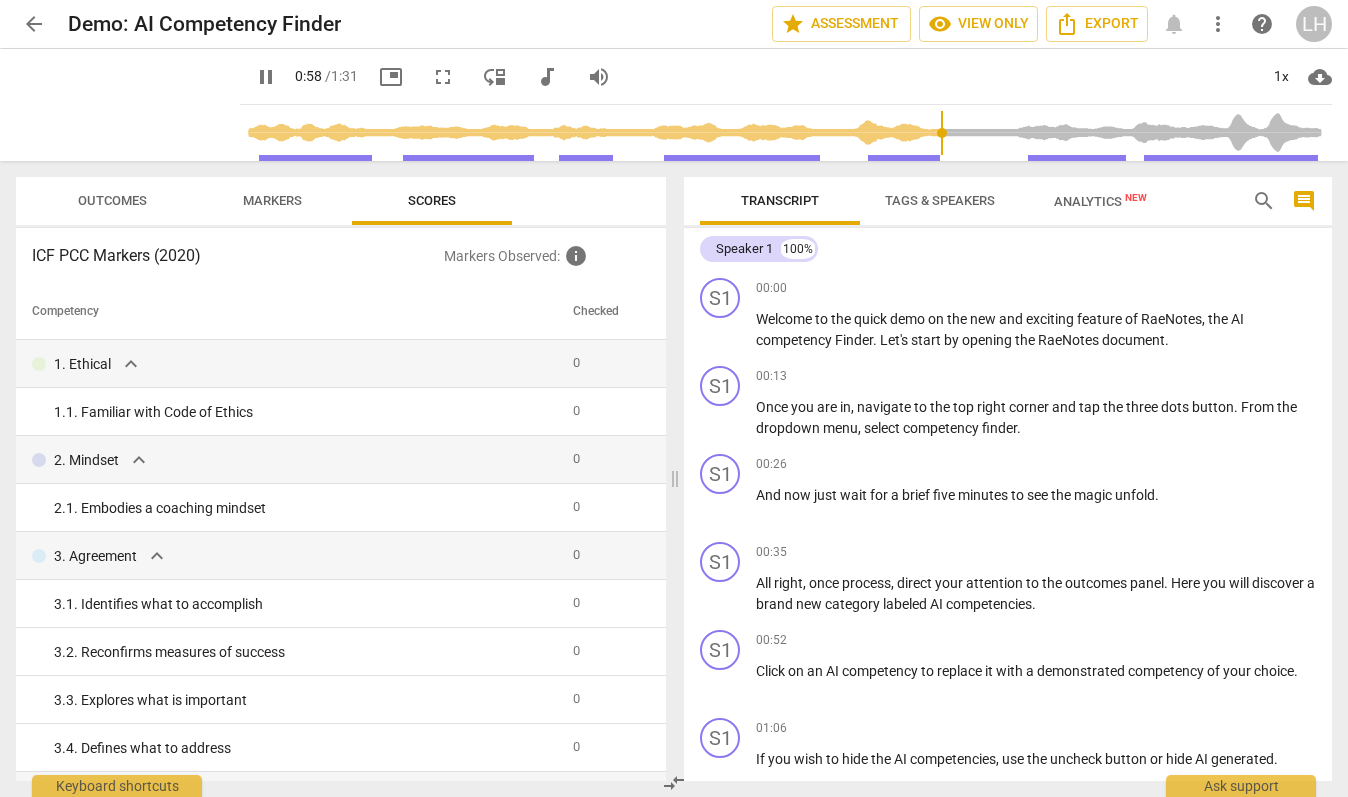 click on "Markers" at bounding box center [272, 200] 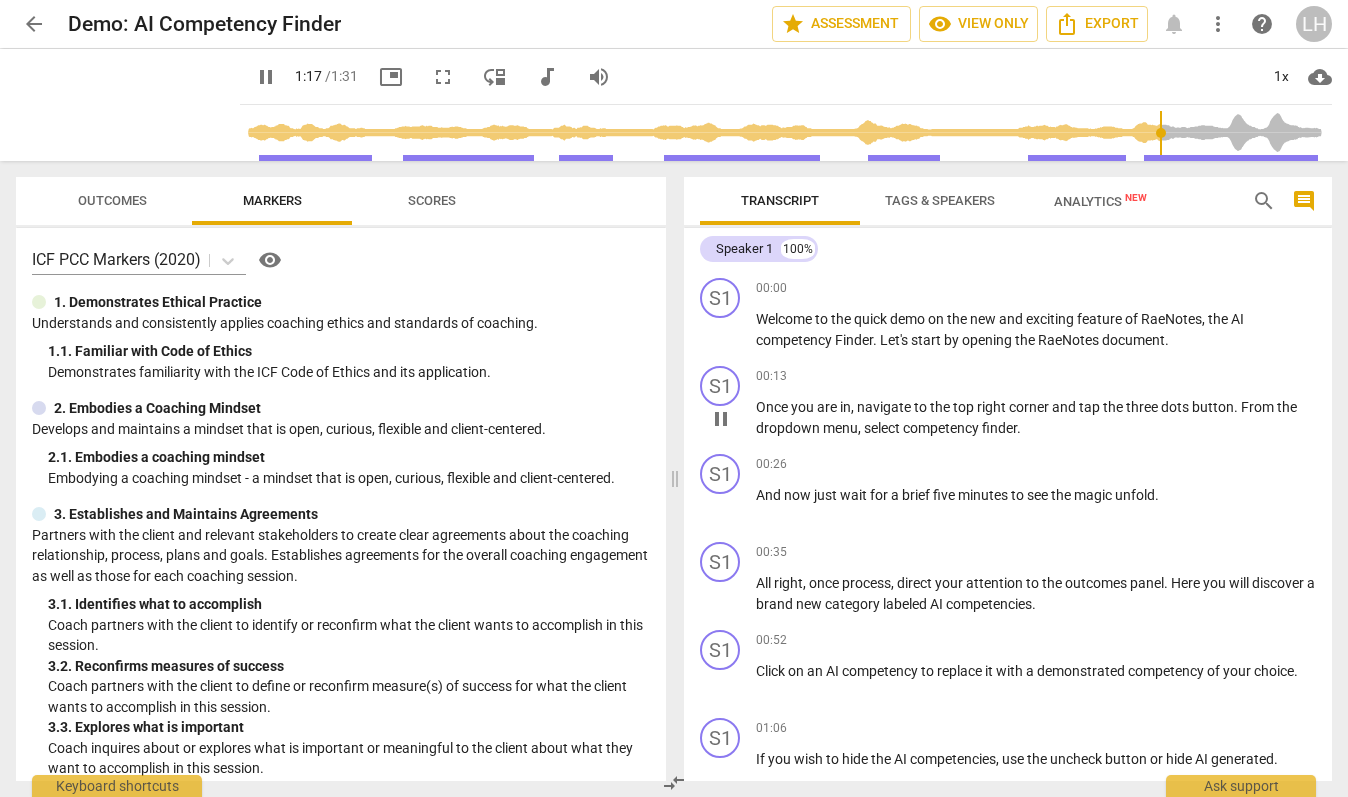 scroll, scrollTop: 199, scrollLeft: 0, axis: vertical 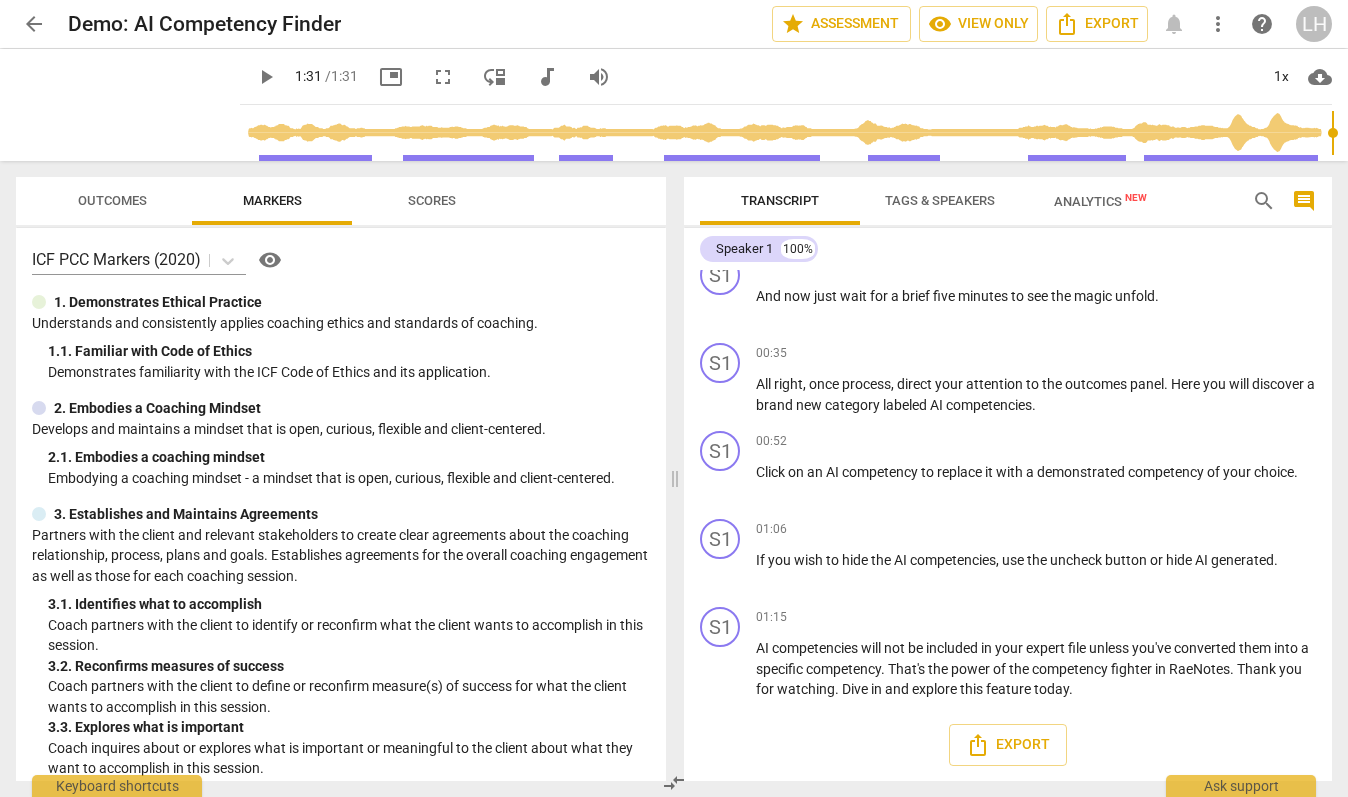 type on "91" 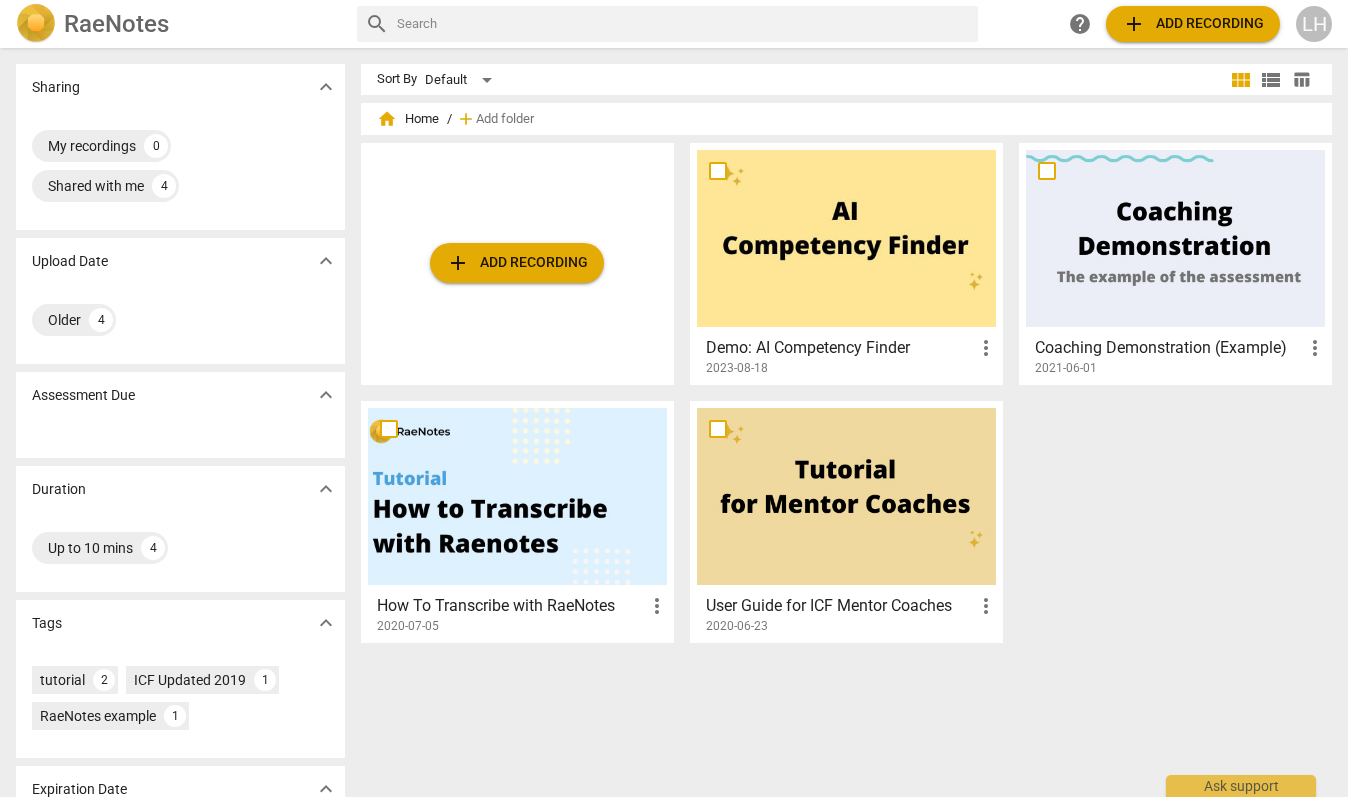 click at bounding box center (1175, 238) 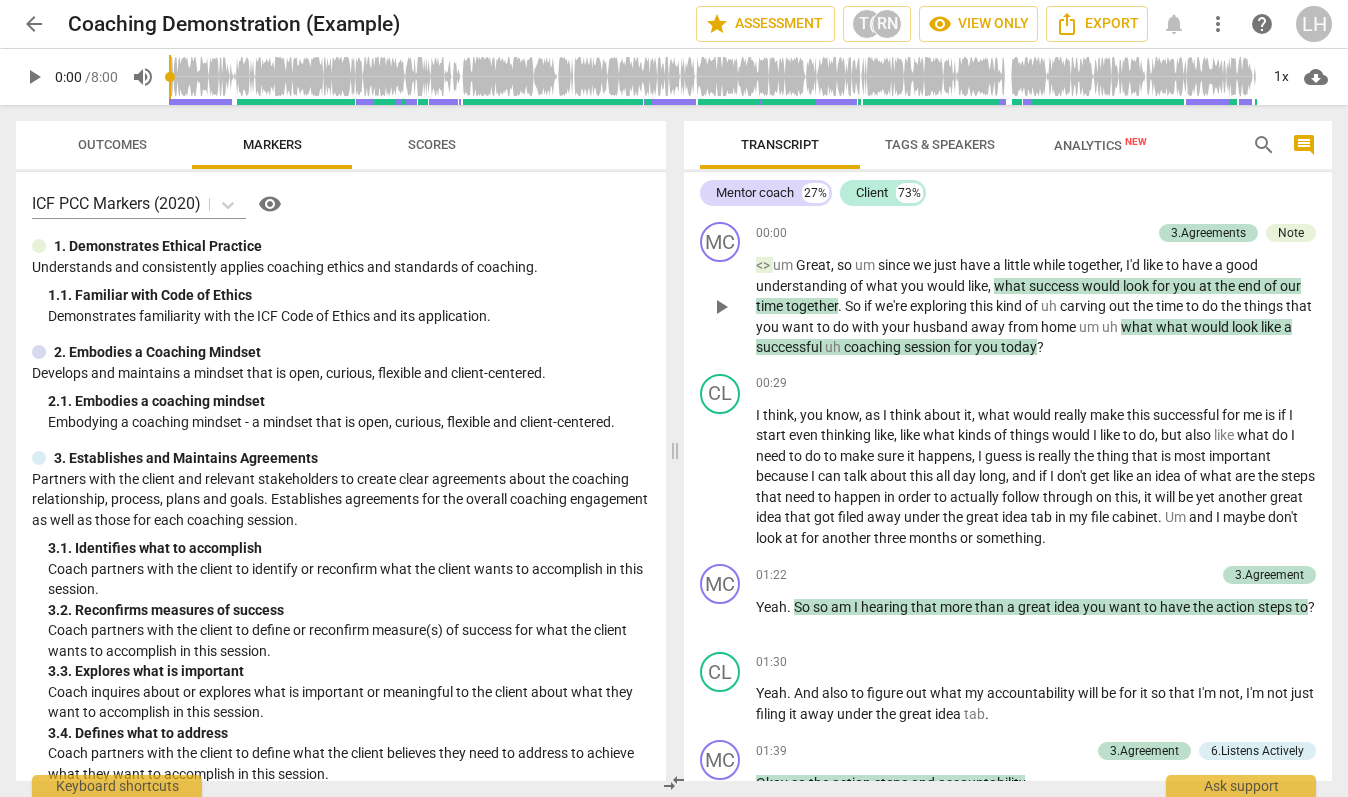 click on "play_arrow" at bounding box center [721, 307] 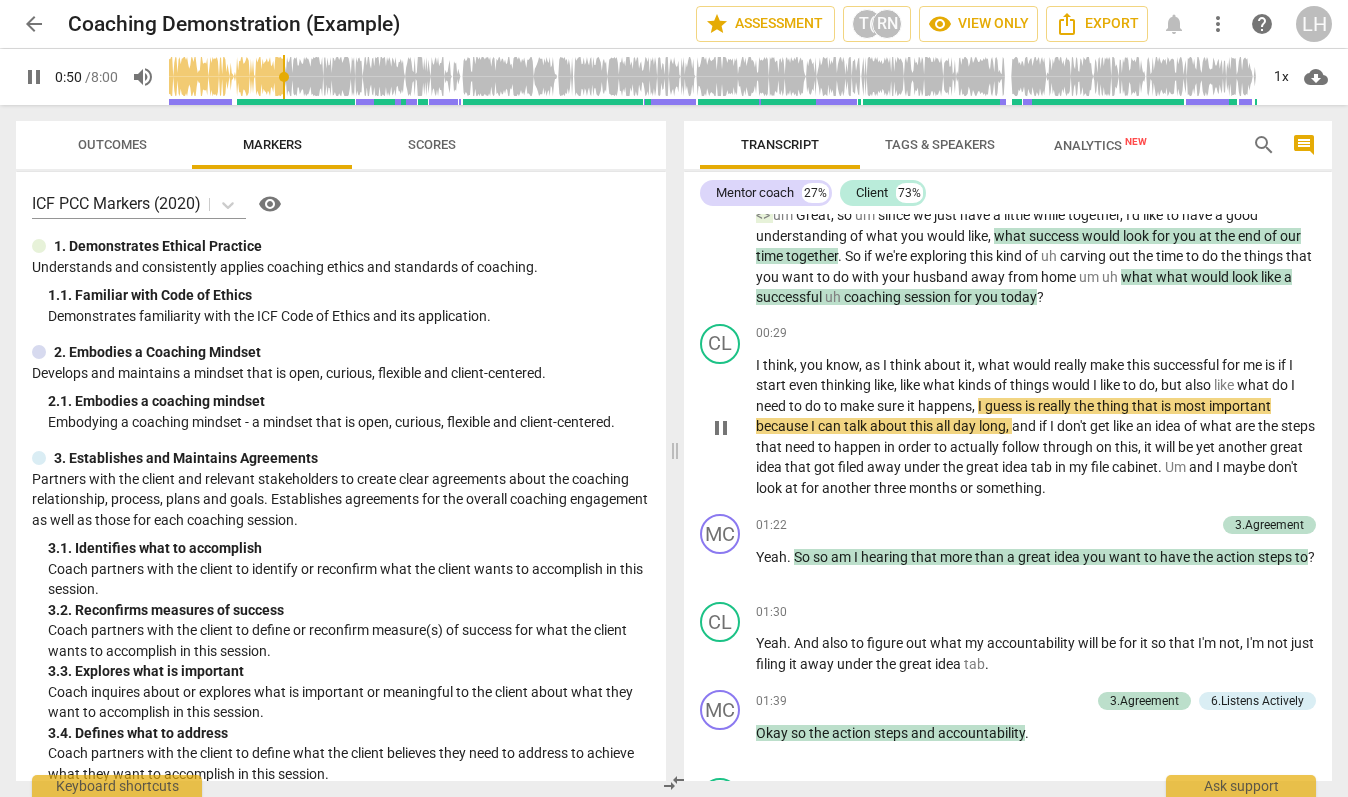 scroll, scrollTop: 0, scrollLeft: 0, axis: both 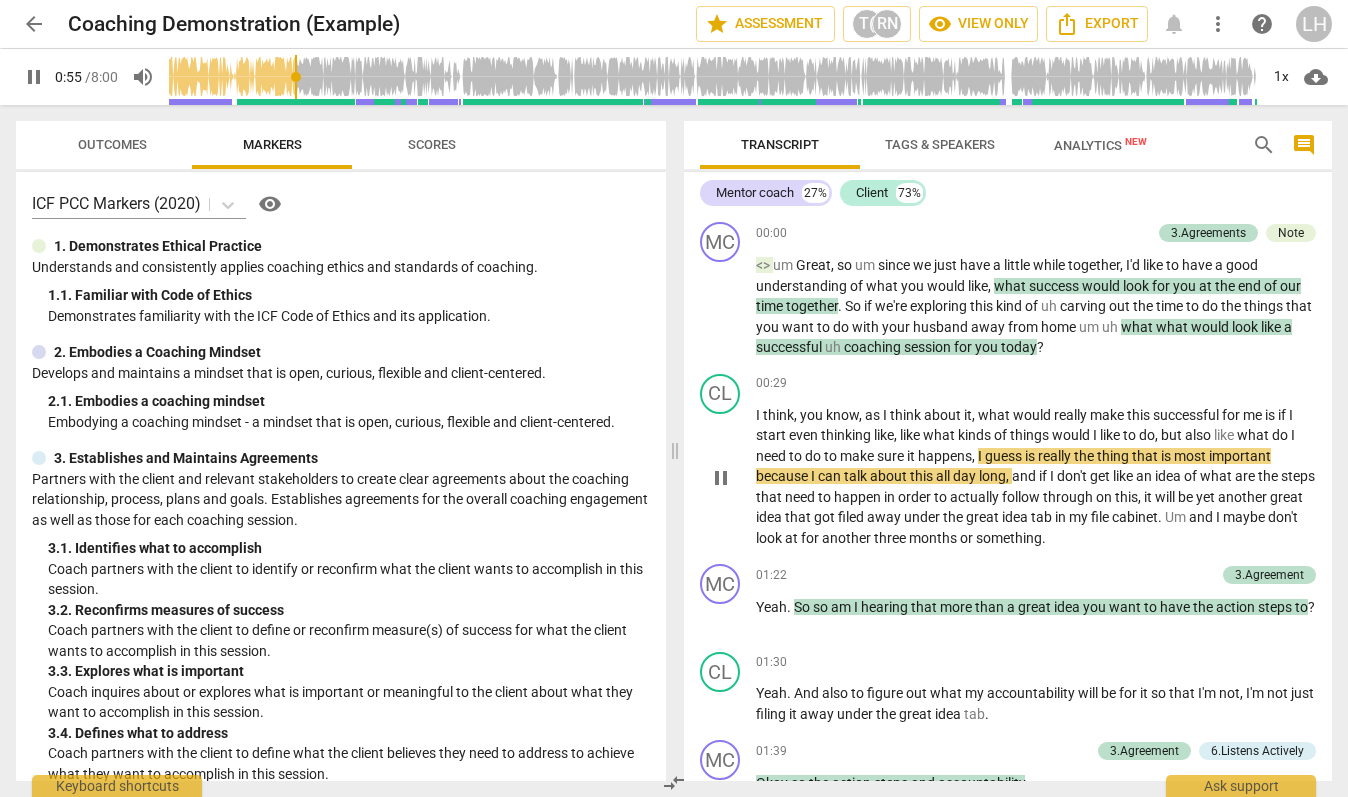 click on "pause" at bounding box center [721, 478] 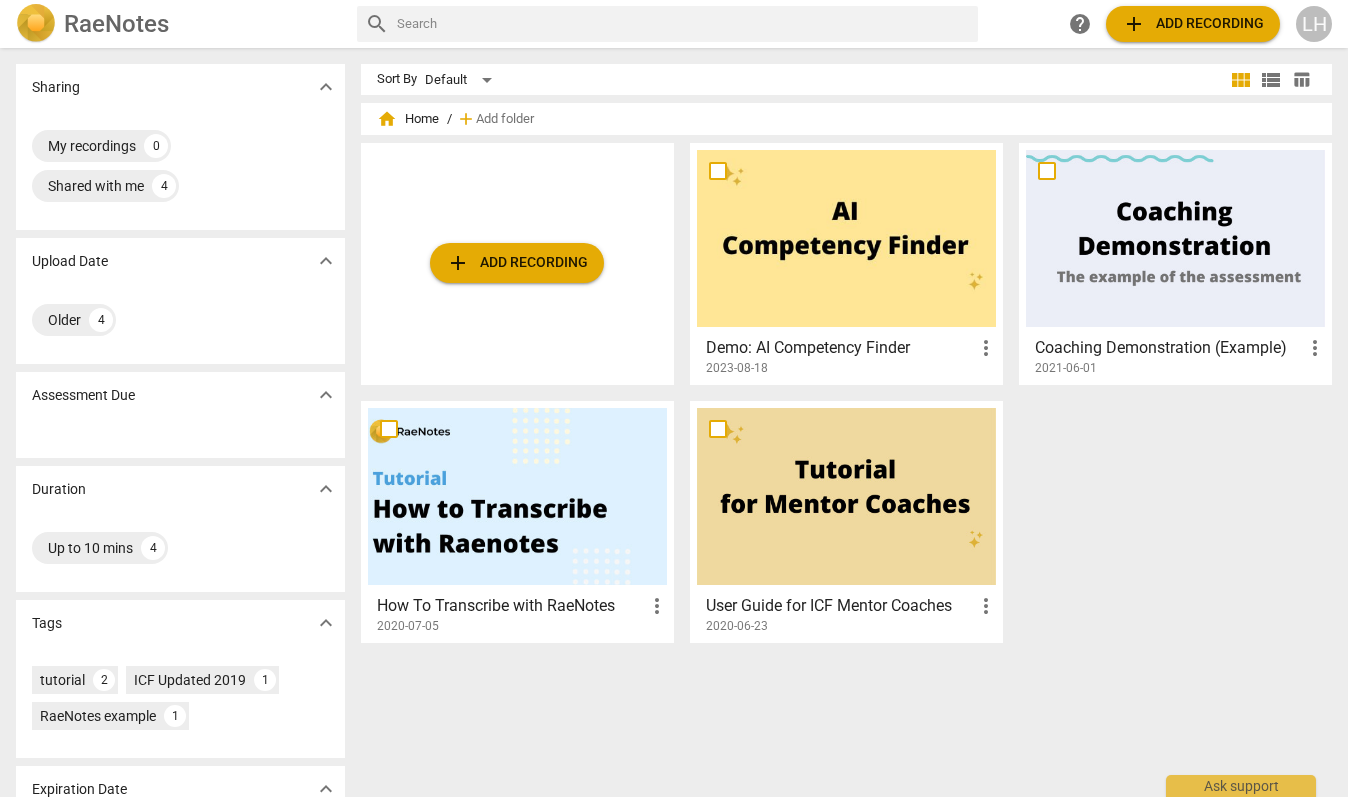 click at bounding box center [846, 496] 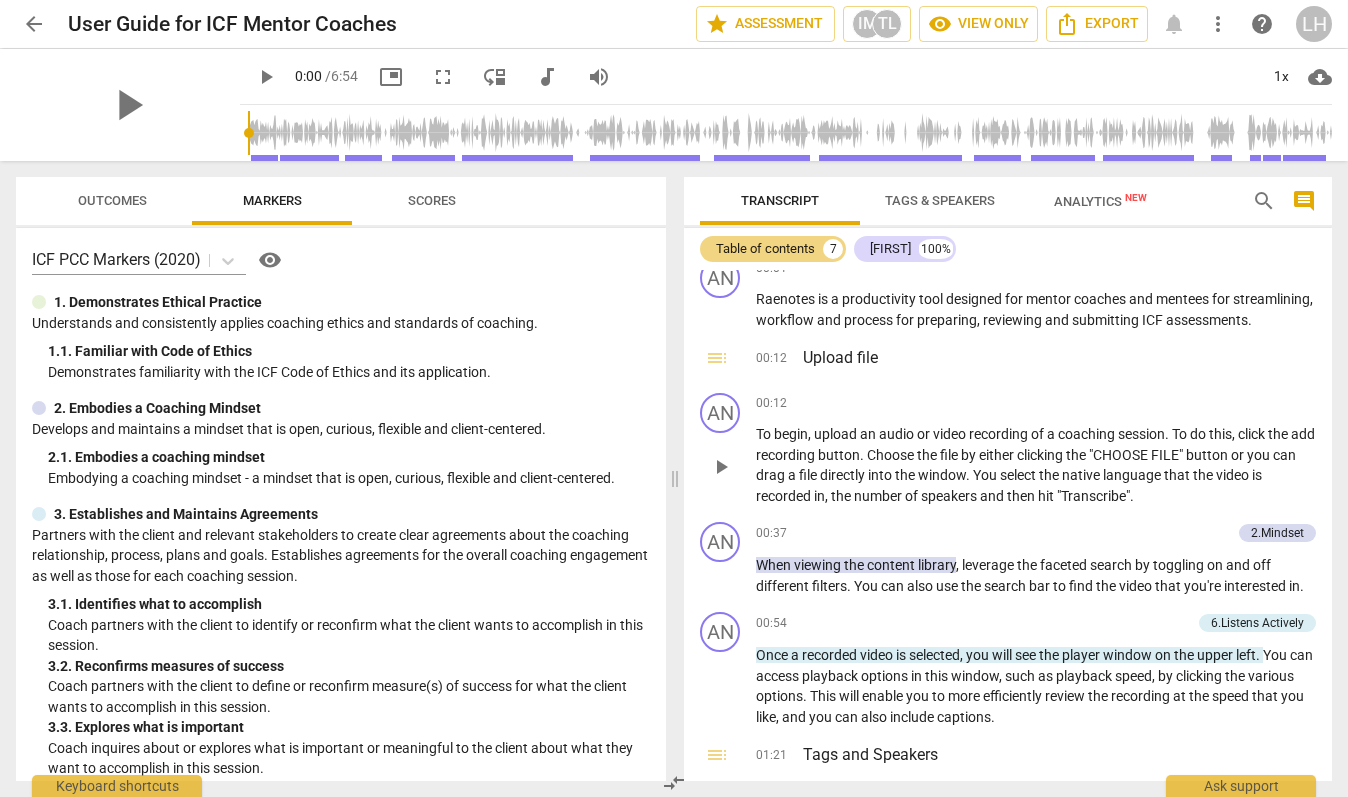 scroll, scrollTop: 0, scrollLeft: 0, axis: both 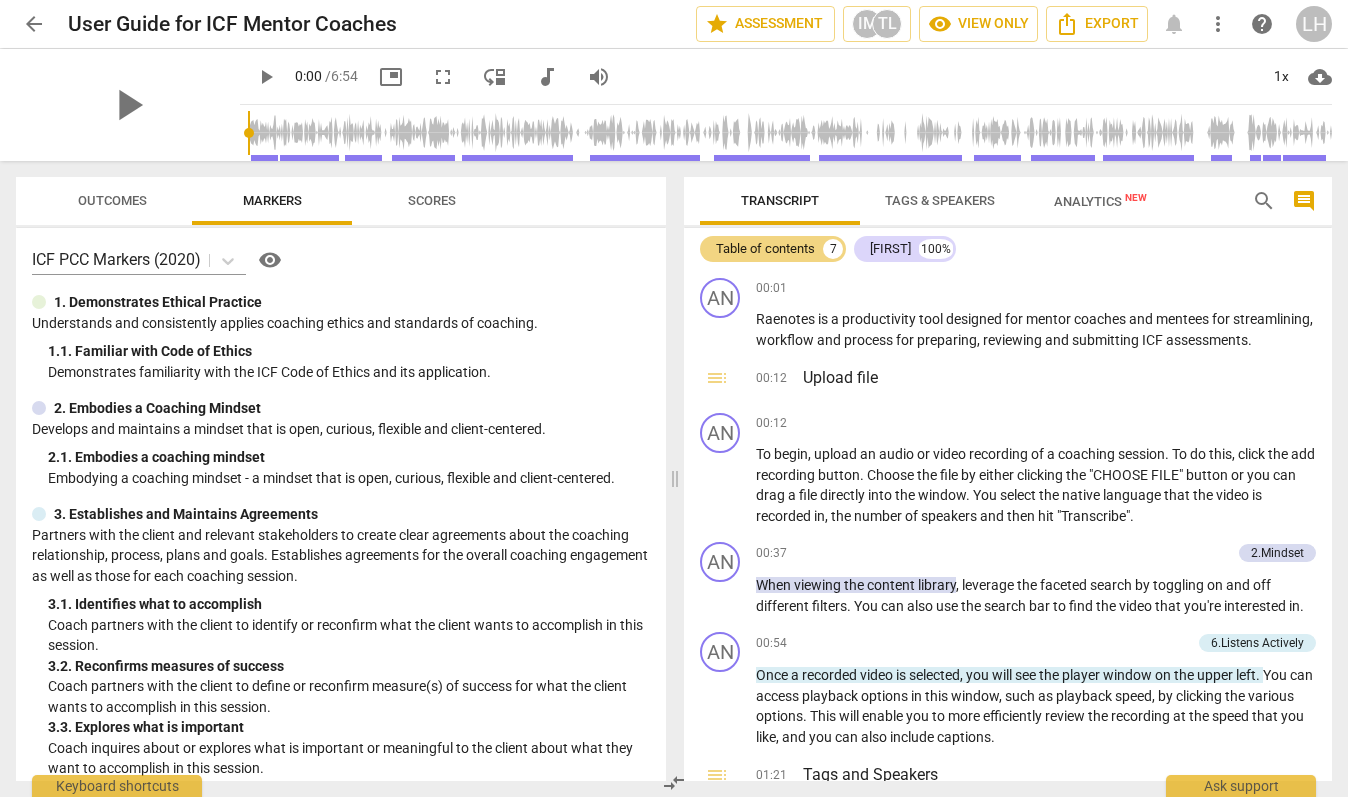 click on "arrow_back" at bounding box center (34, 24) 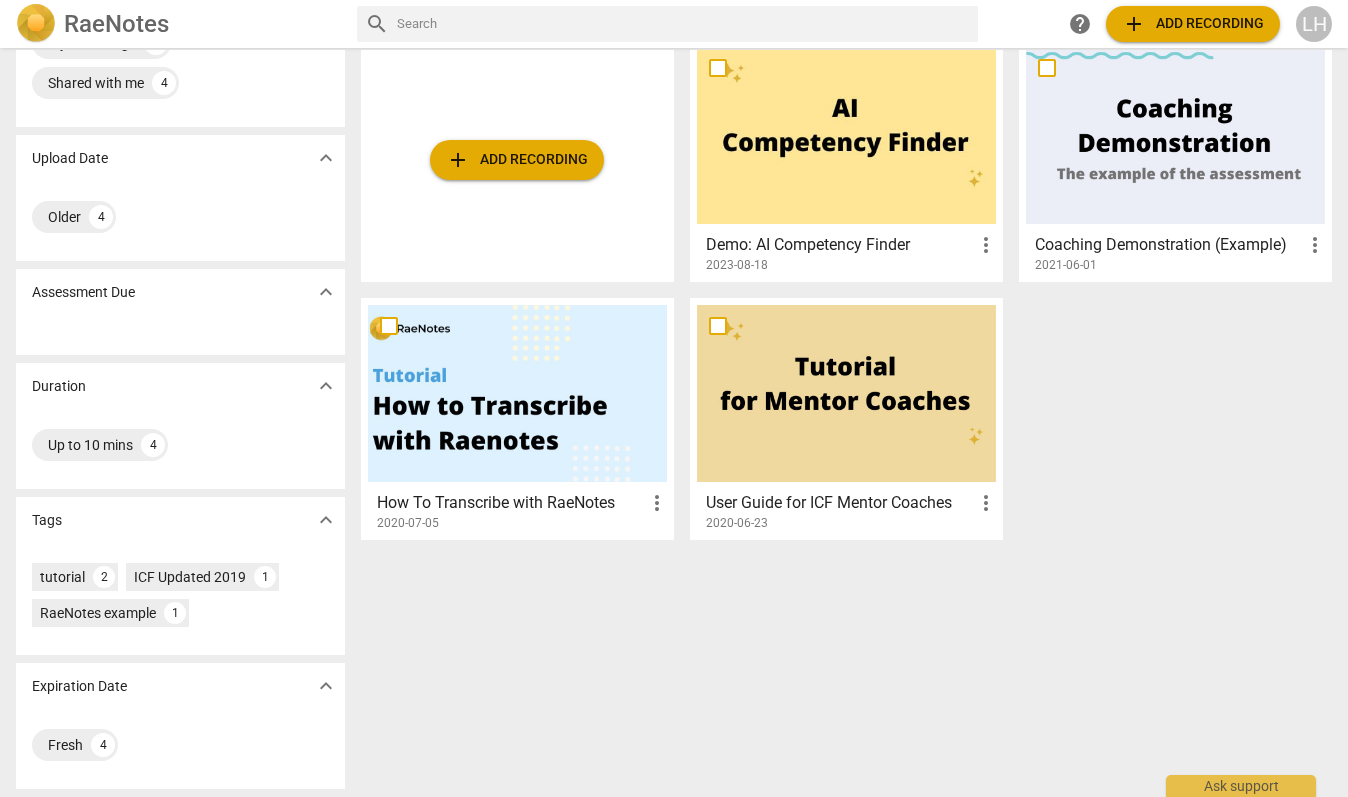 scroll, scrollTop: 0, scrollLeft: 0, axis: both 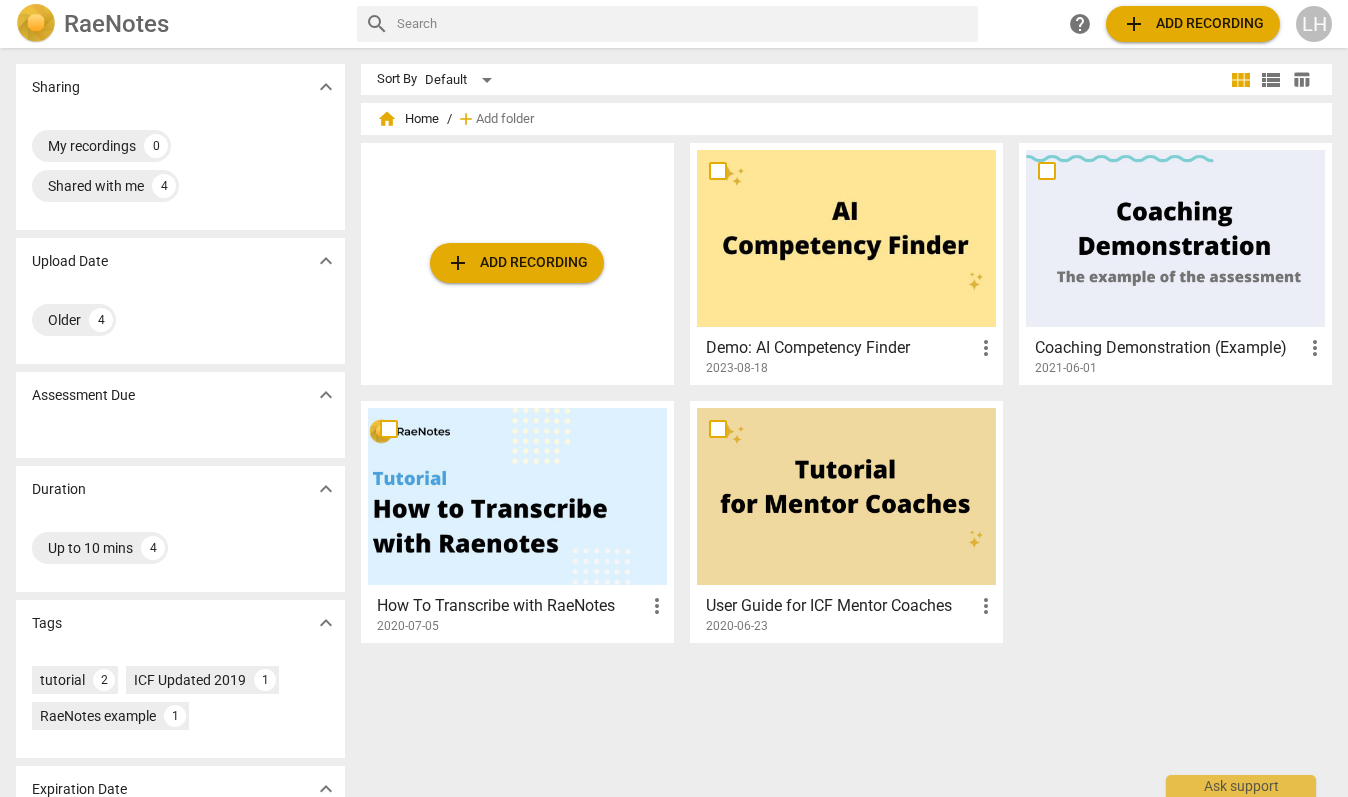 click on "LH" at bounding box center (1314, 24) 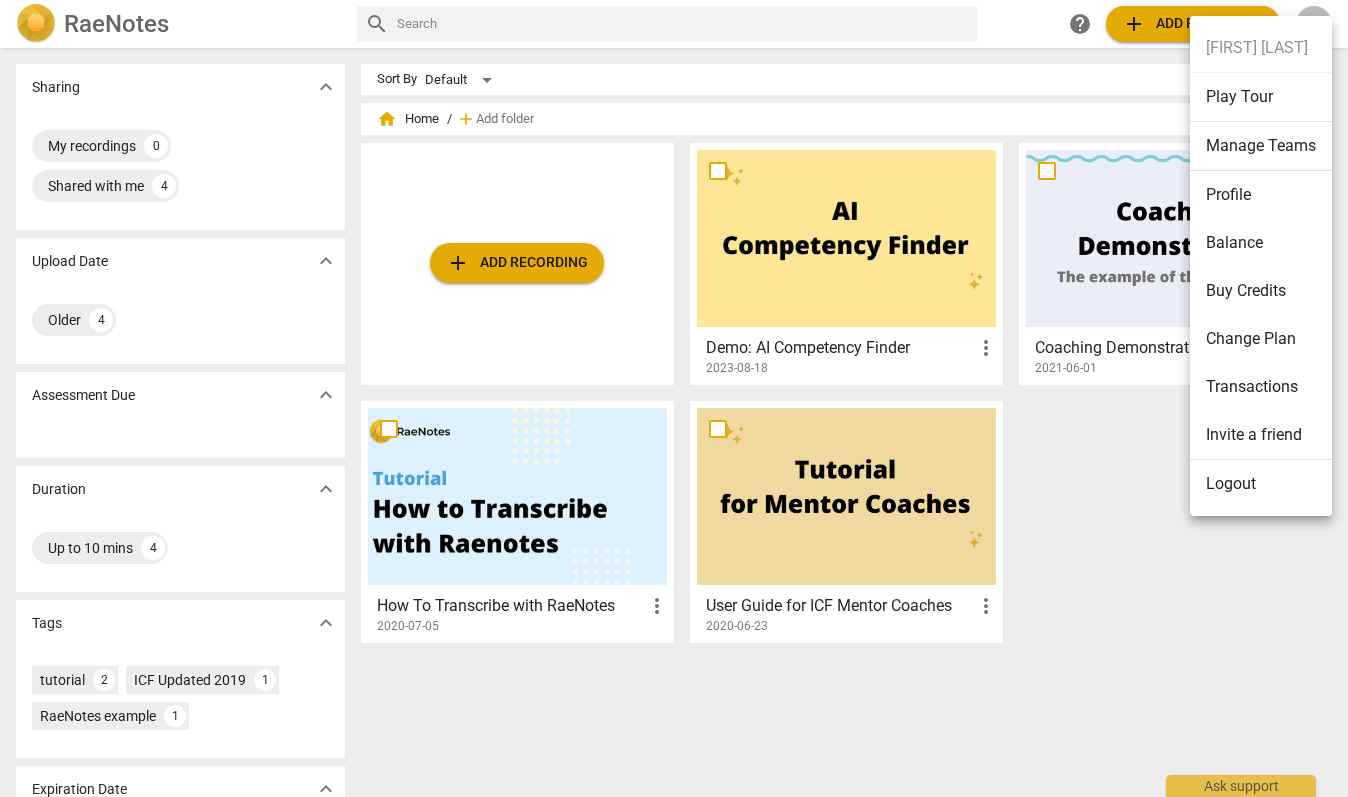 click on "Logout" at bounding box center (1261, 484) 